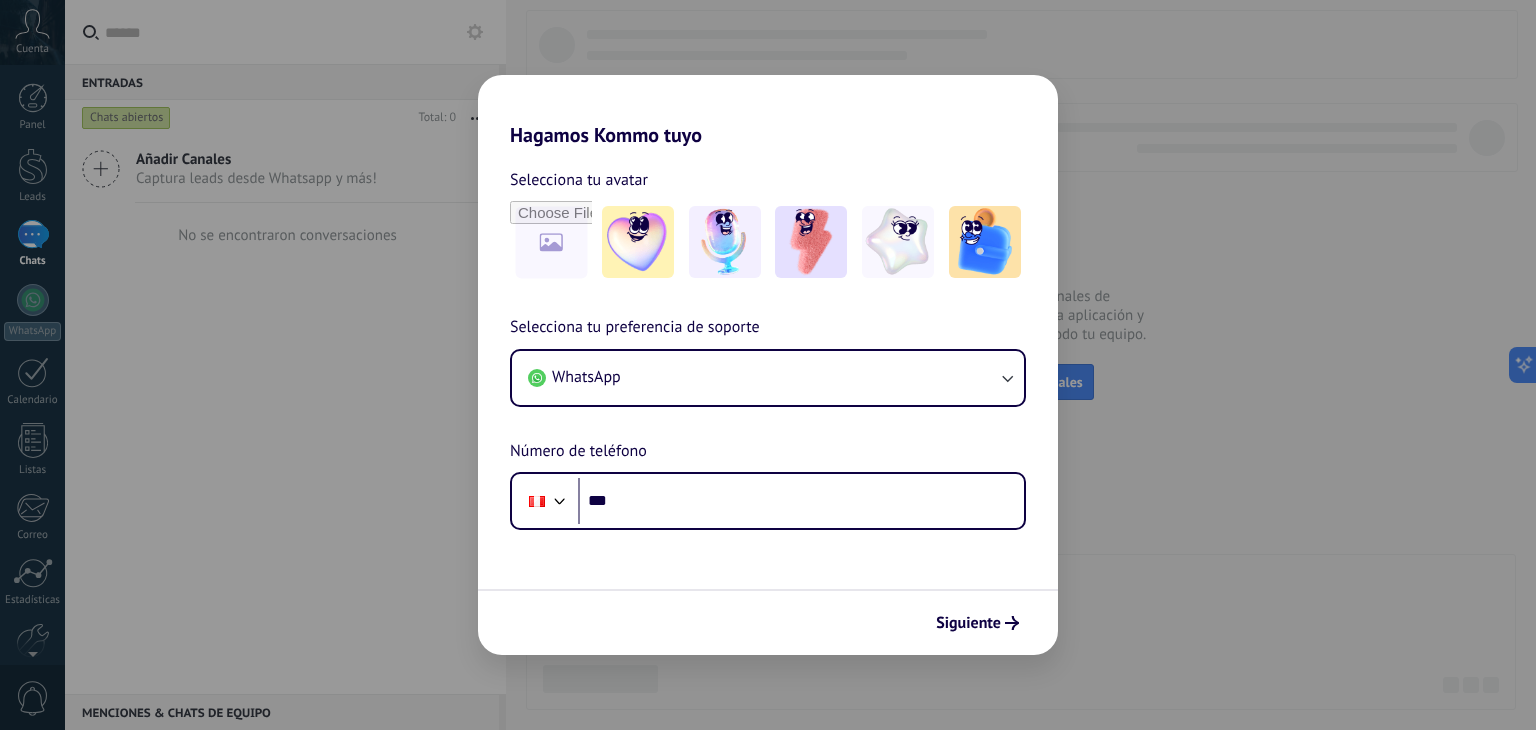 scroll, scrollTop: 0, scrollLeft: 0, axis: both 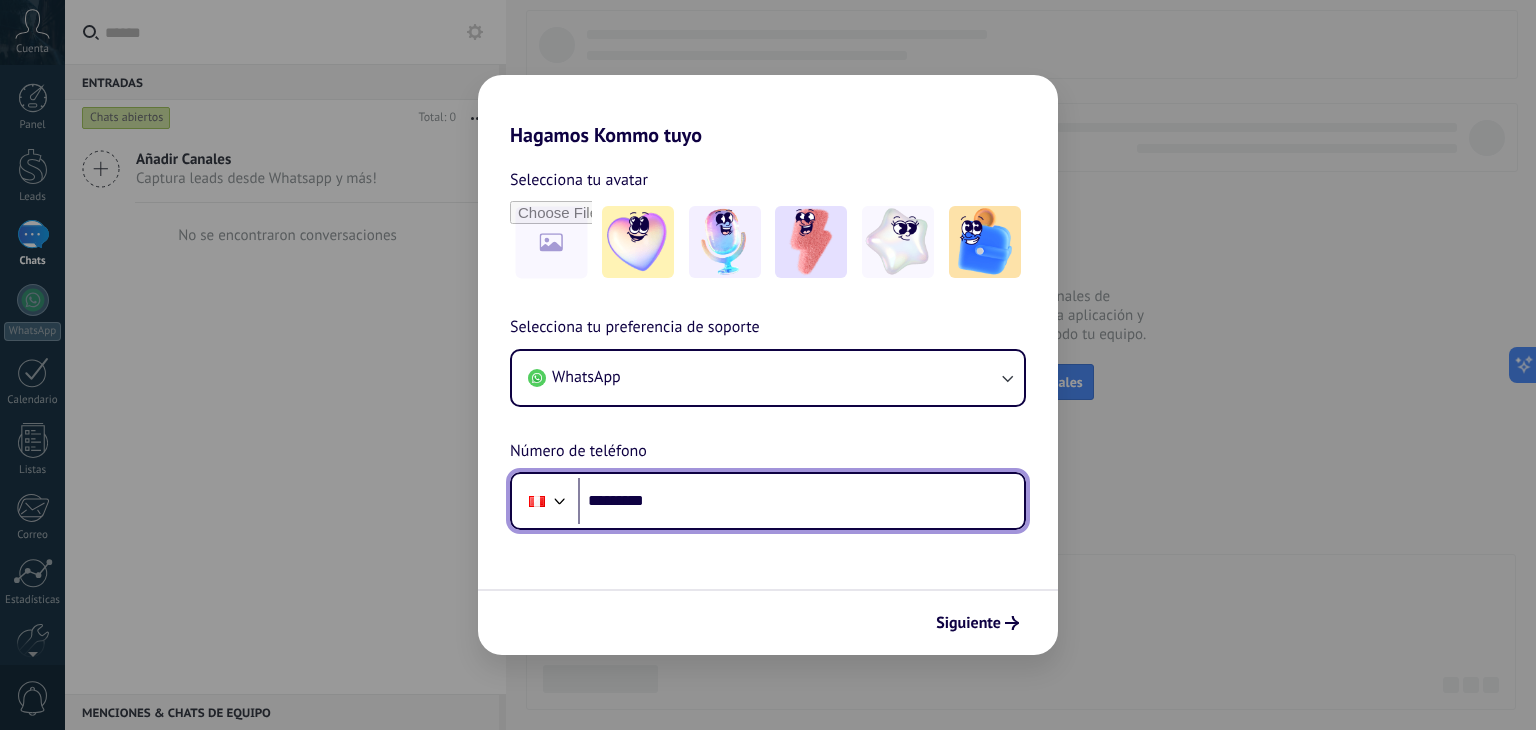 click on "*********" at bounding box center [801, 501] 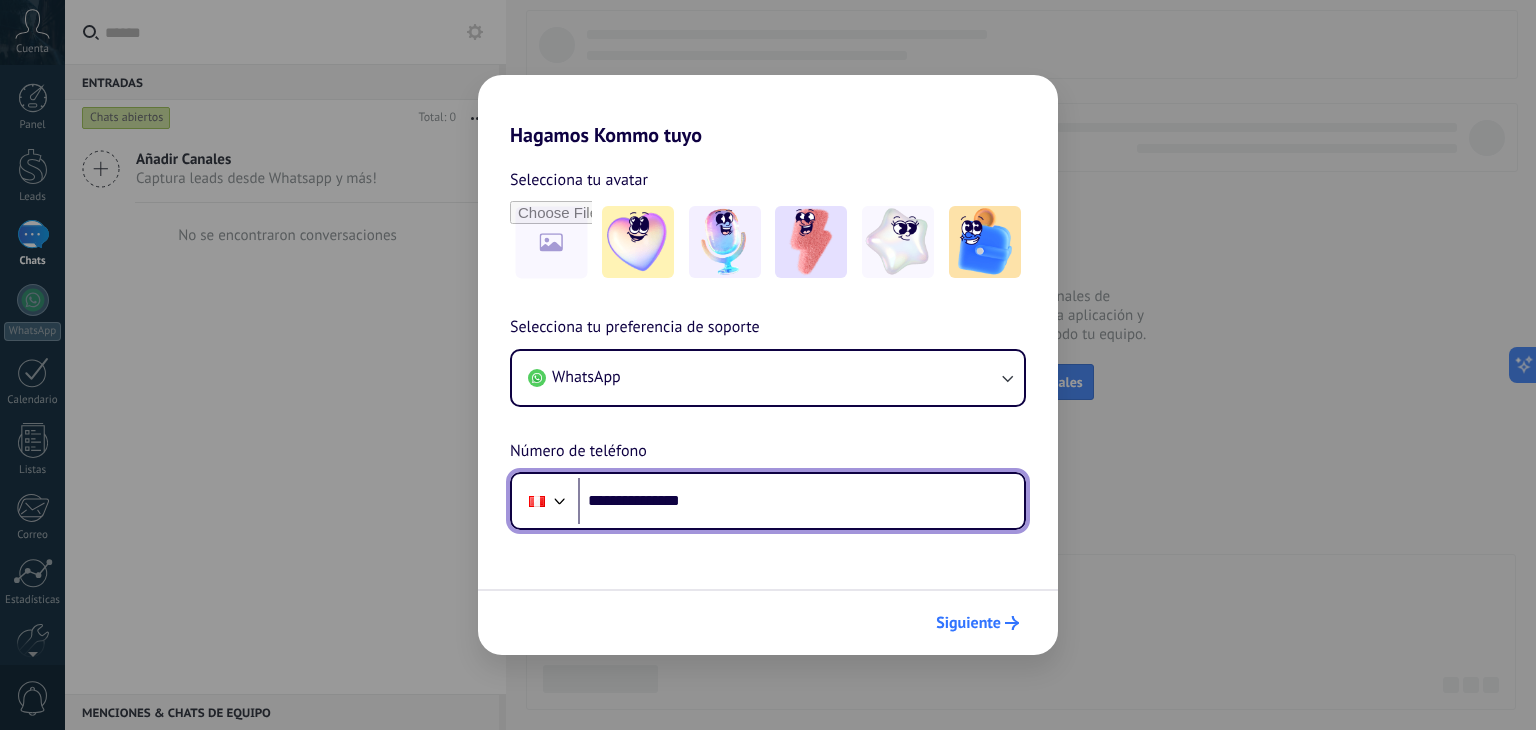 type on "**********" 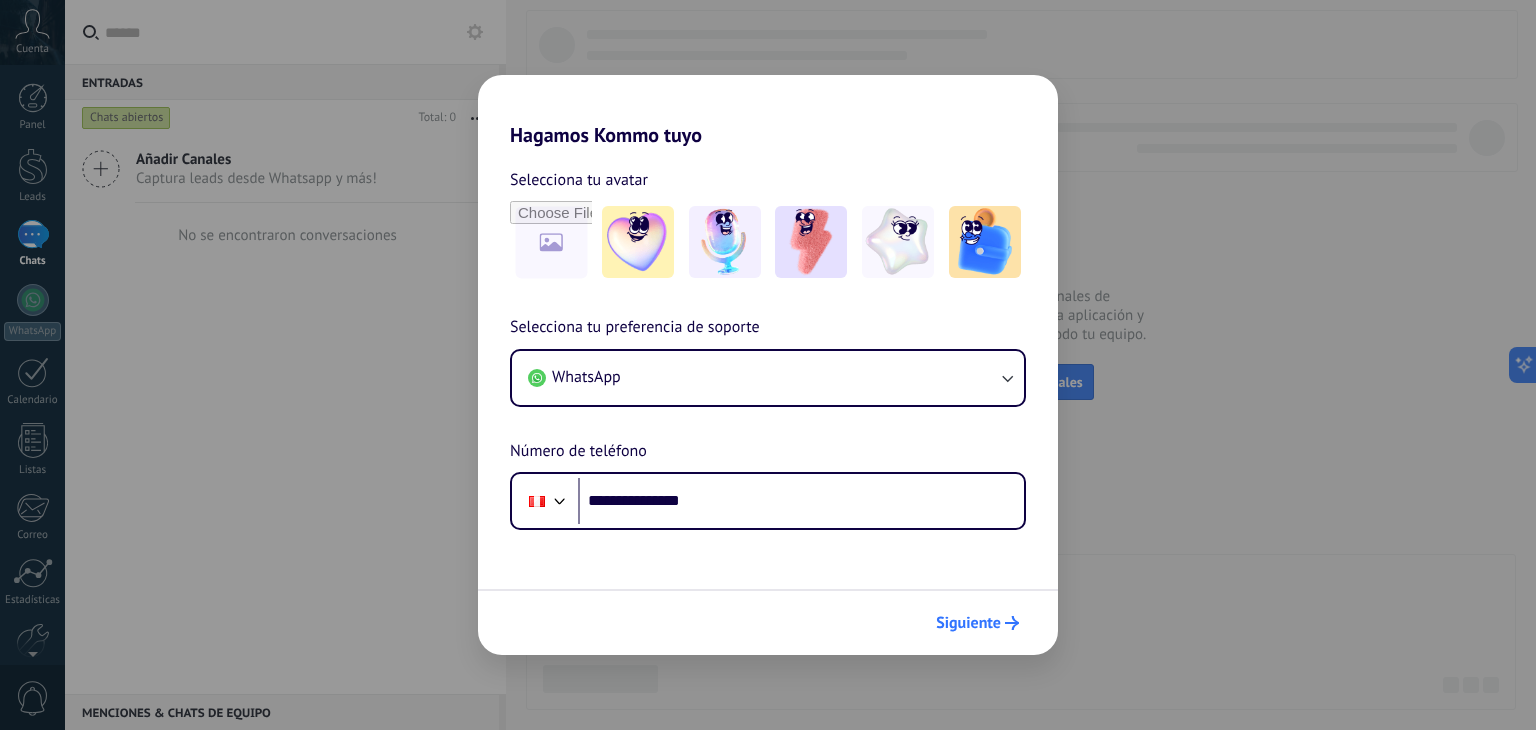 click on "Siguiente" at bounding box center (968, 623) 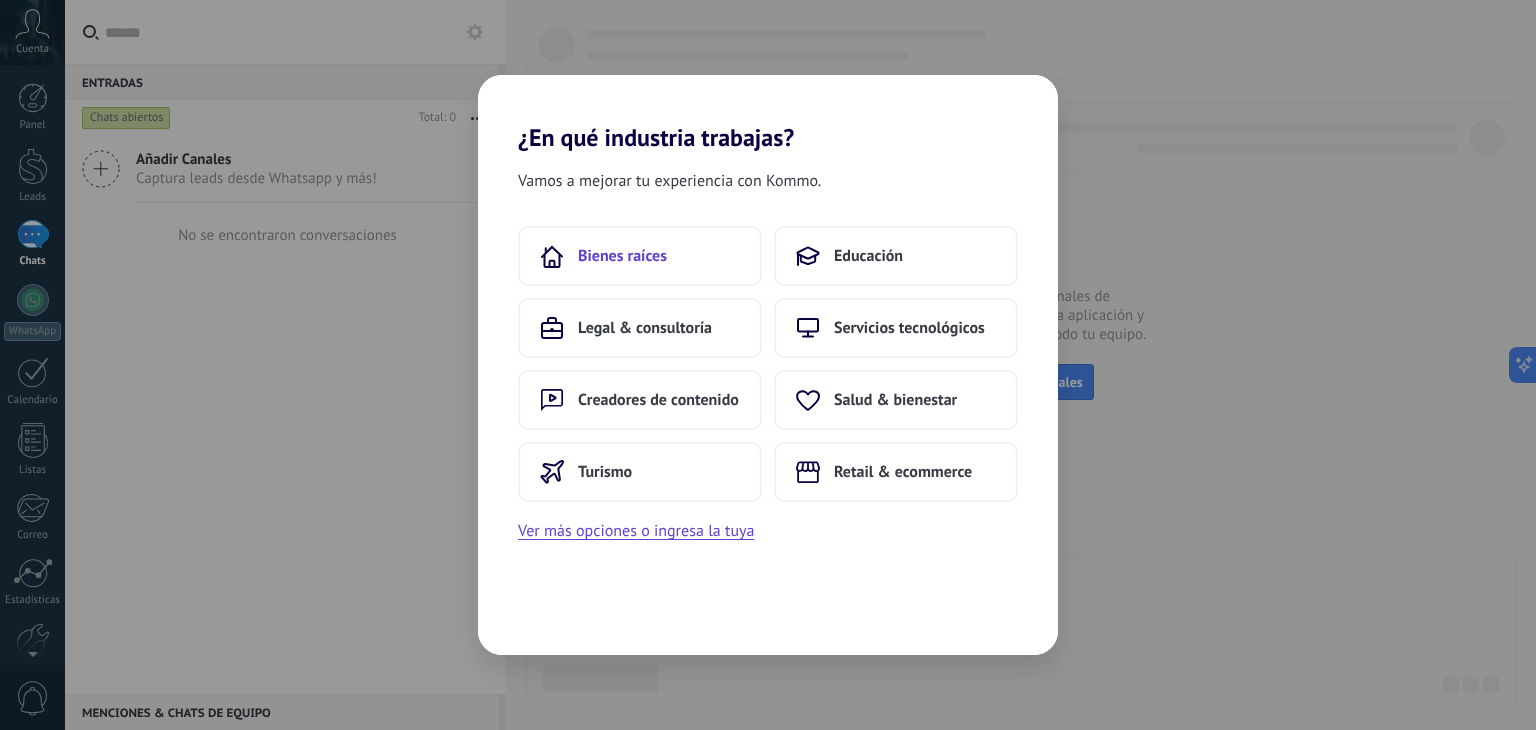 click on "Bienes raíces" at bounding box center [622, 256] 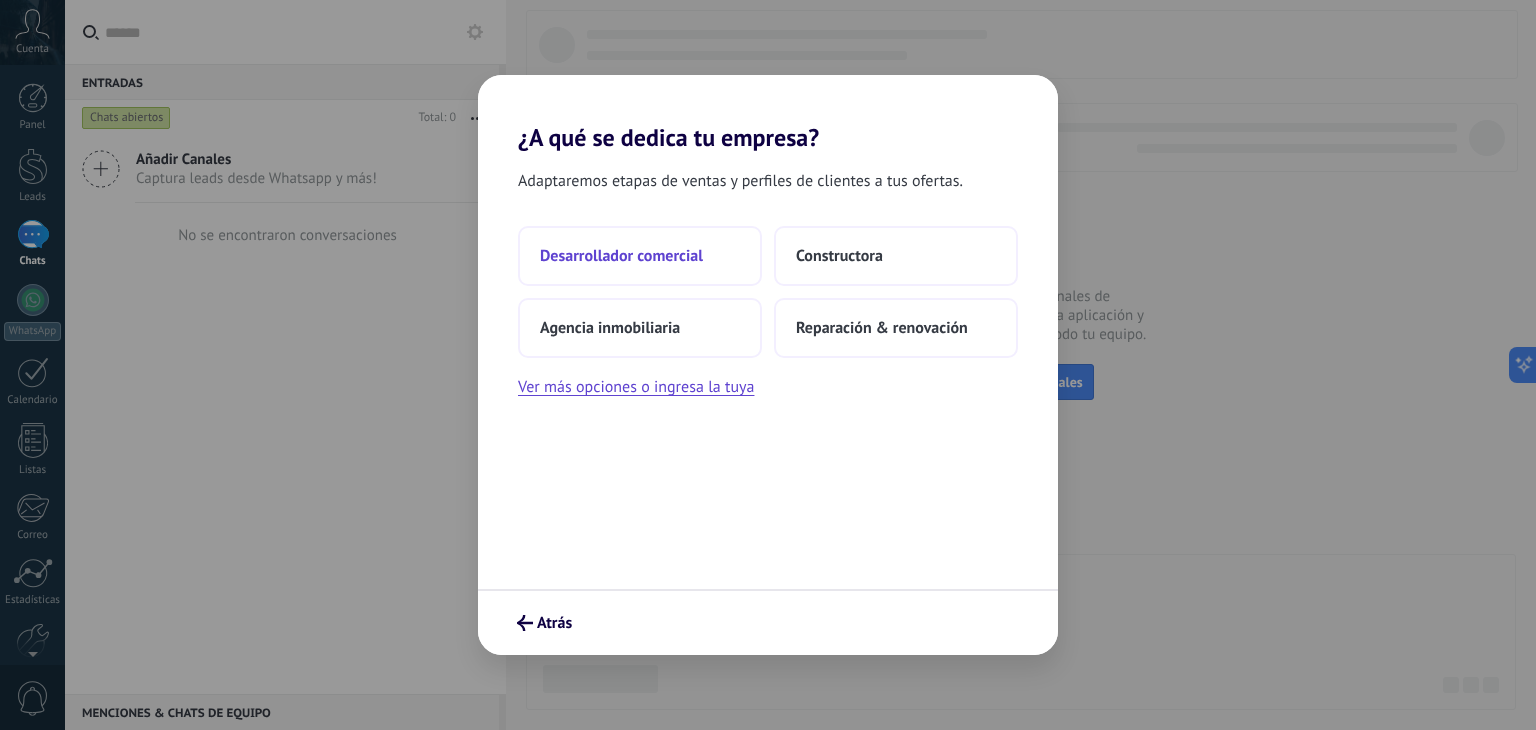 click on "Desarrollador comercial" at bounding box center [621, 256] 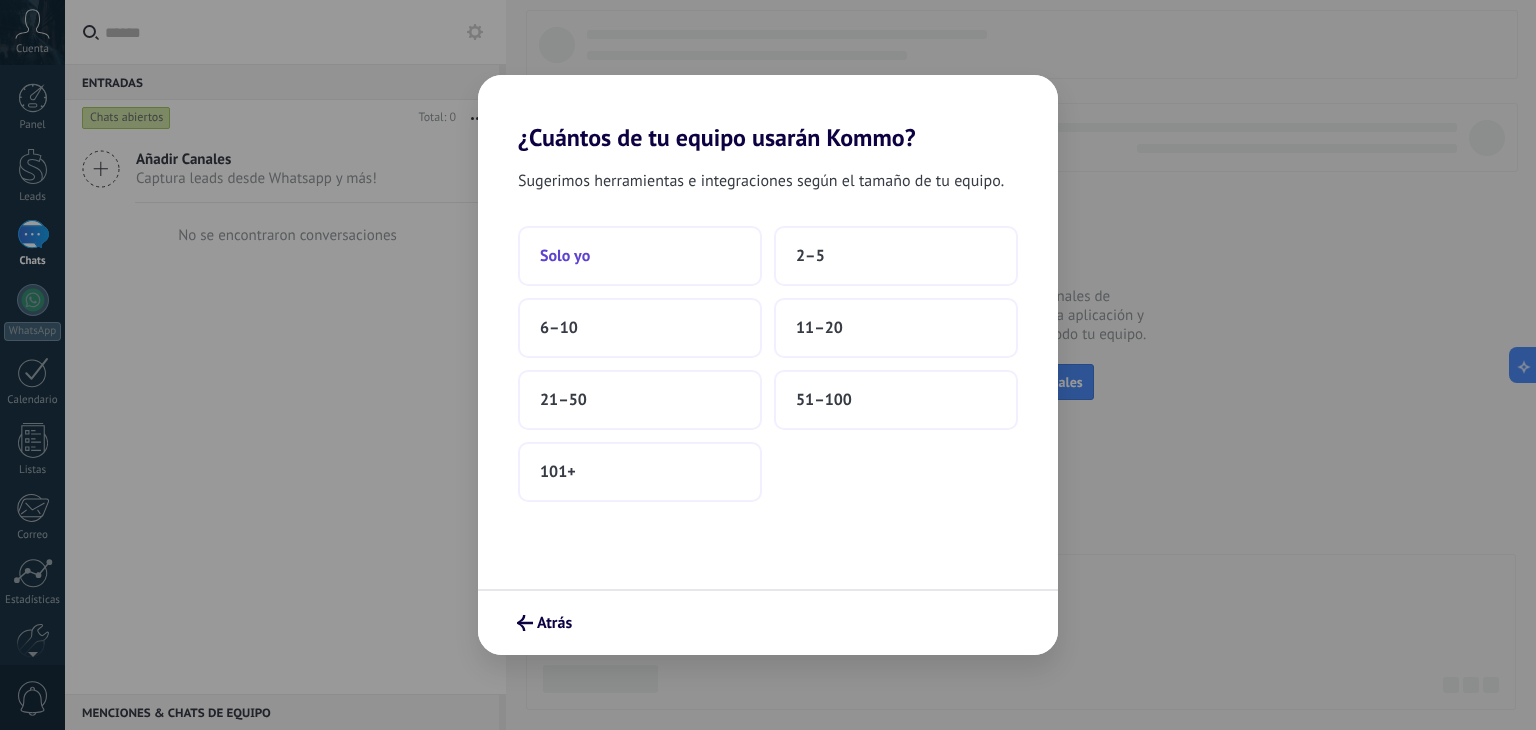 click on "Solo yo" at bounding box center (640, 256) 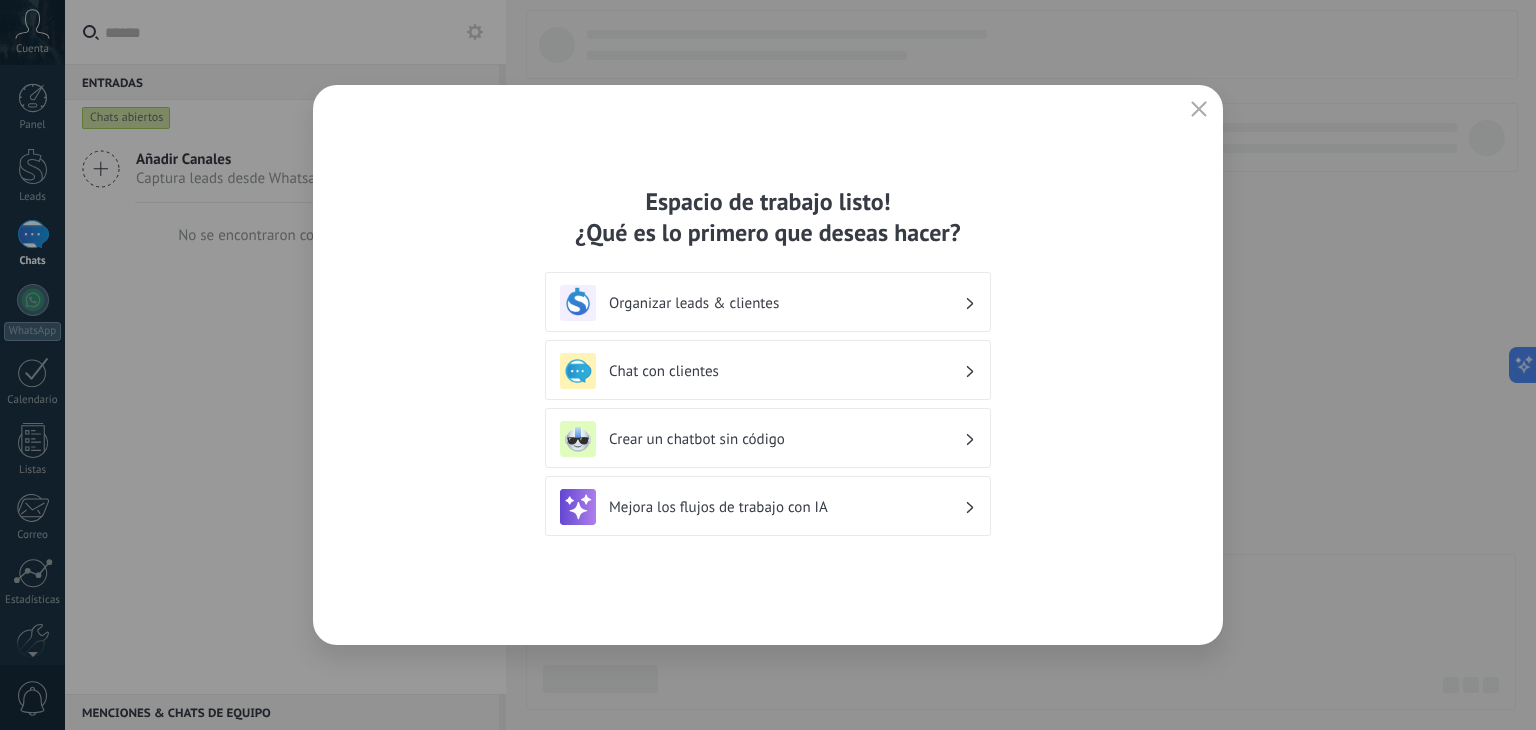 click 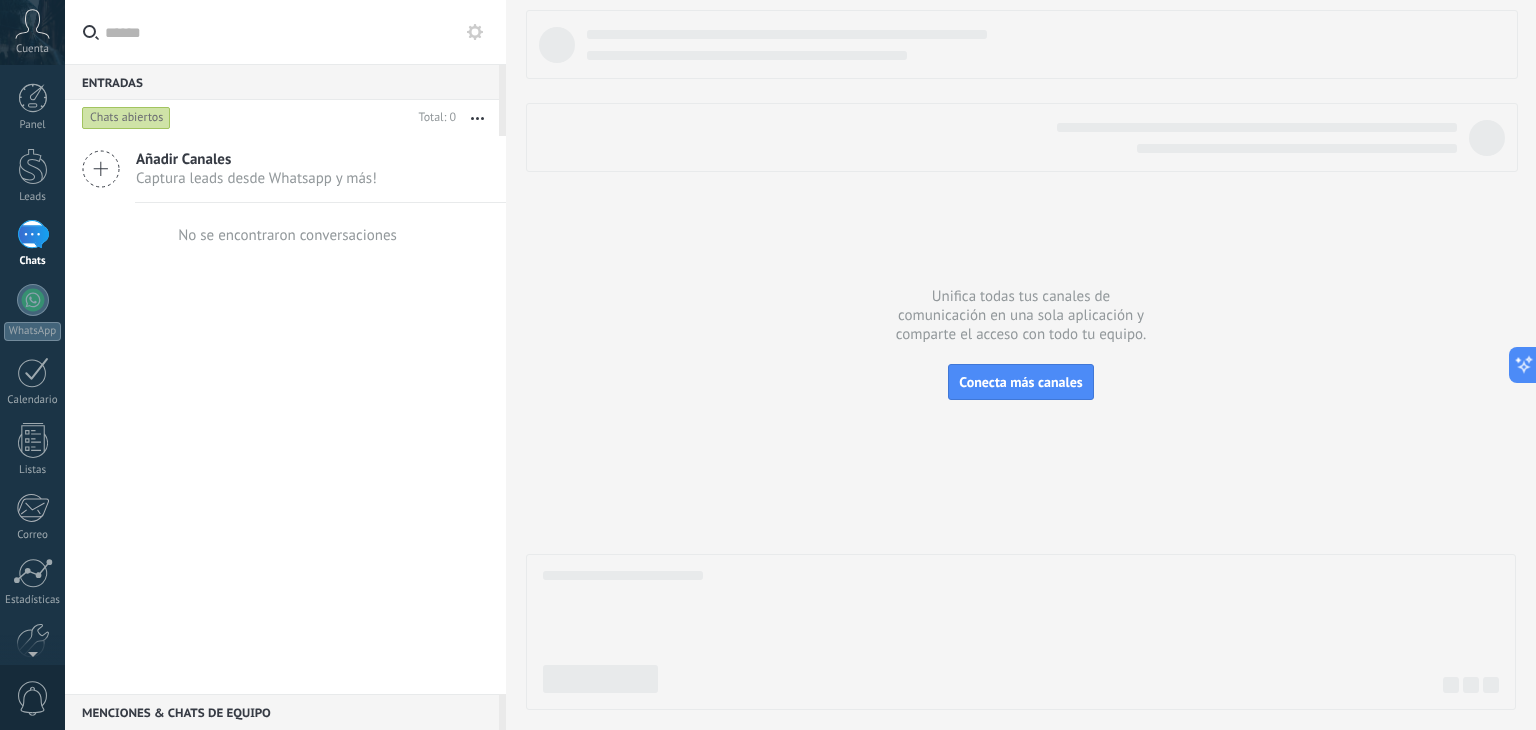 scroll, scrollTop: 101, scrollLeft: 0, axis: vertical 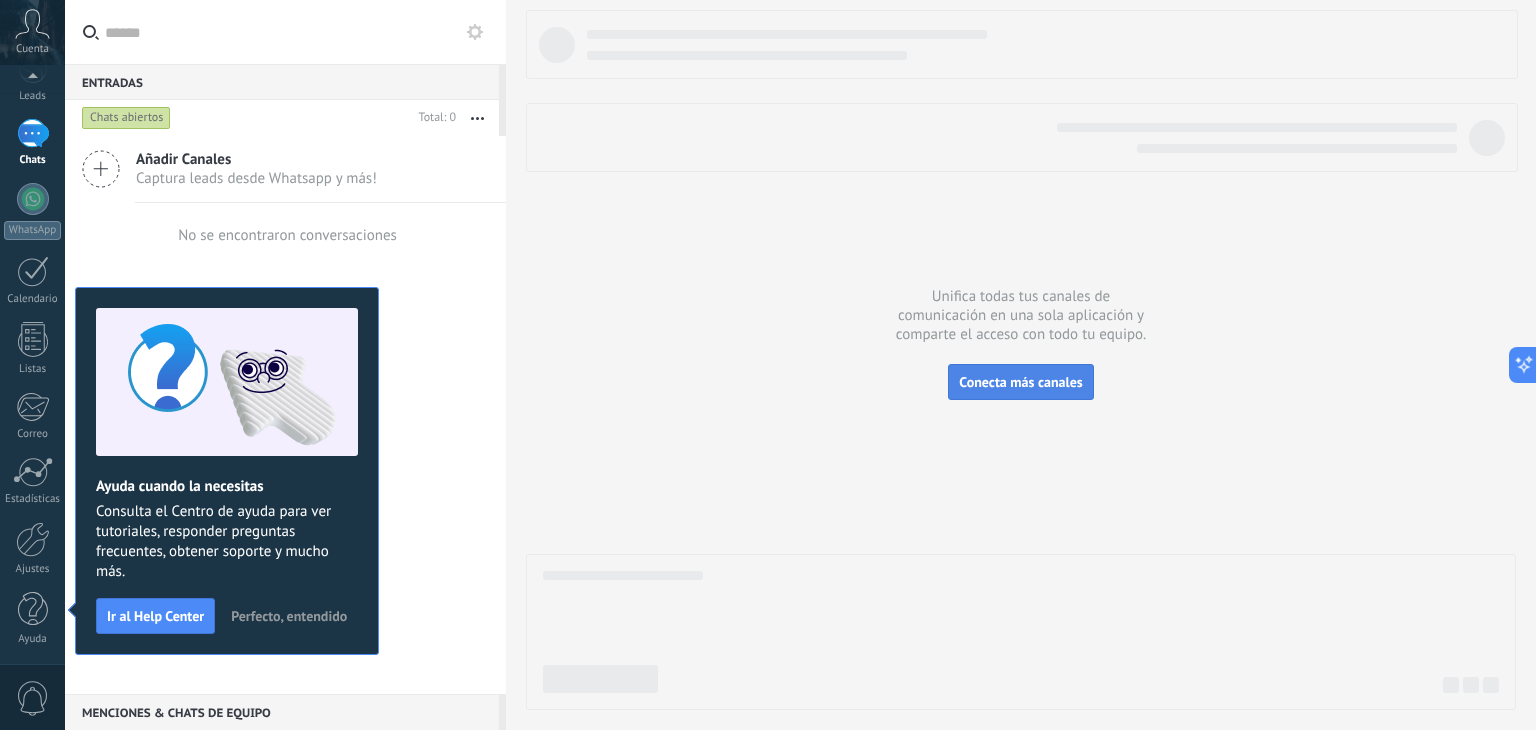 click on "Conecta más canales" at bounding box center (1020, 382) 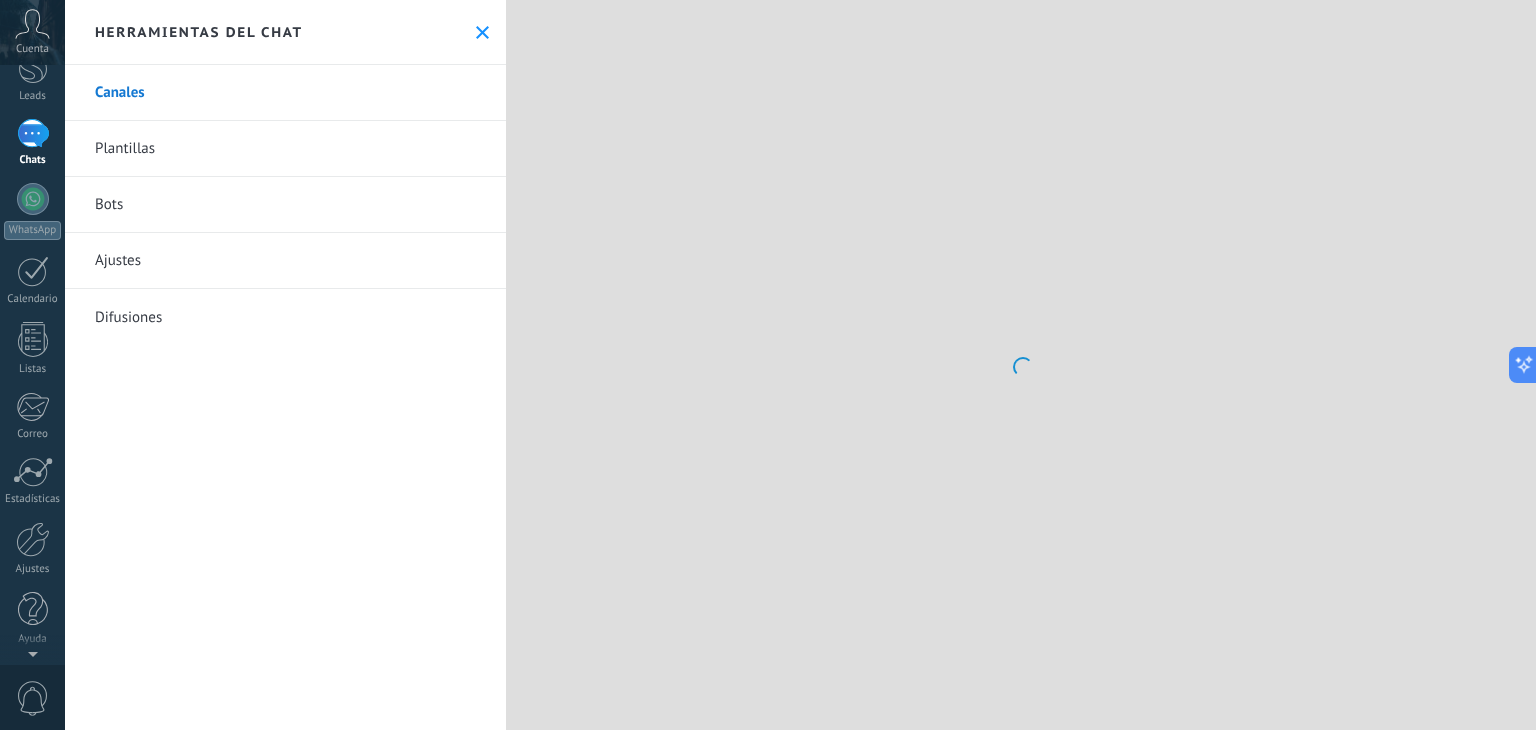 scroll, scrollTop: 0, scrollLeft: 0, axis: both 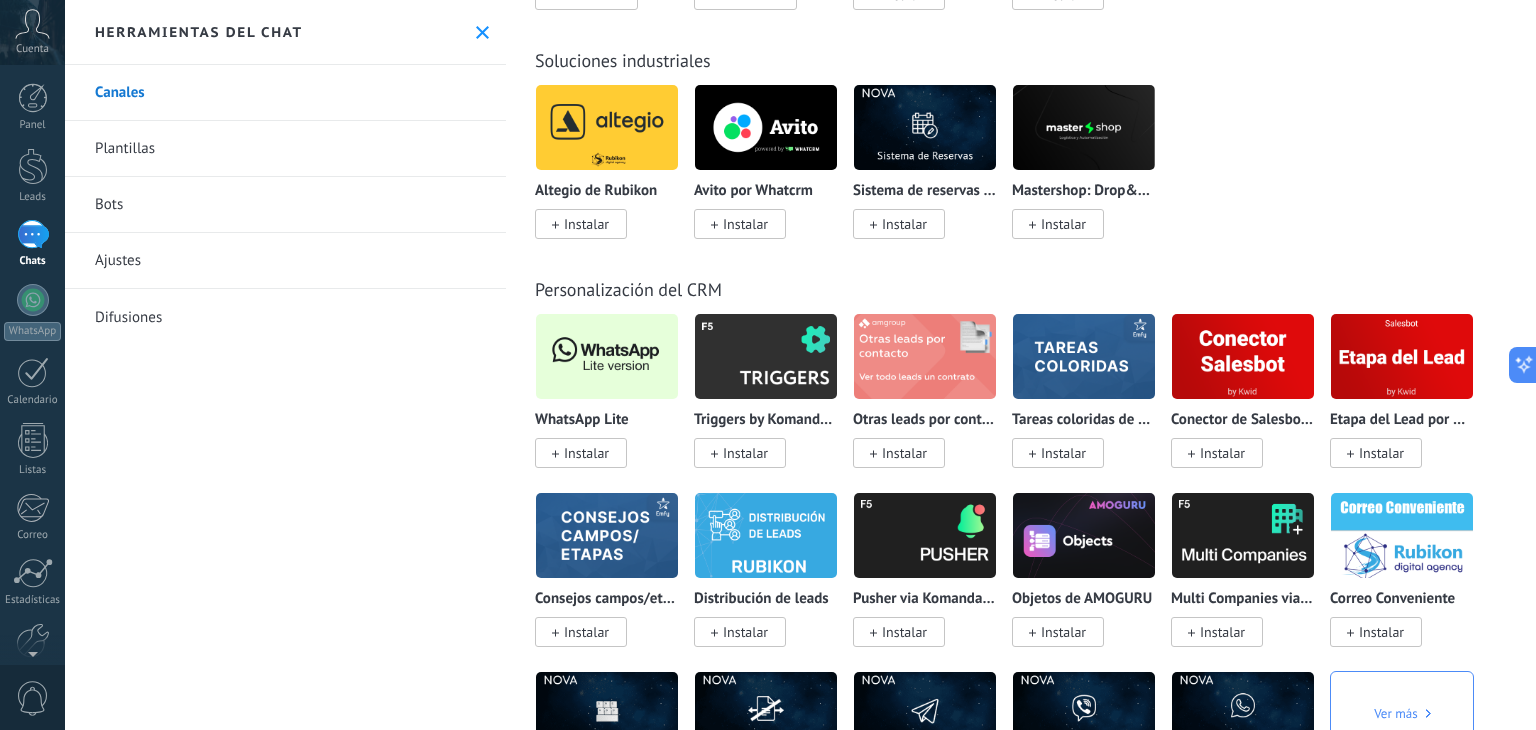 click at bounding box center (607, 356) 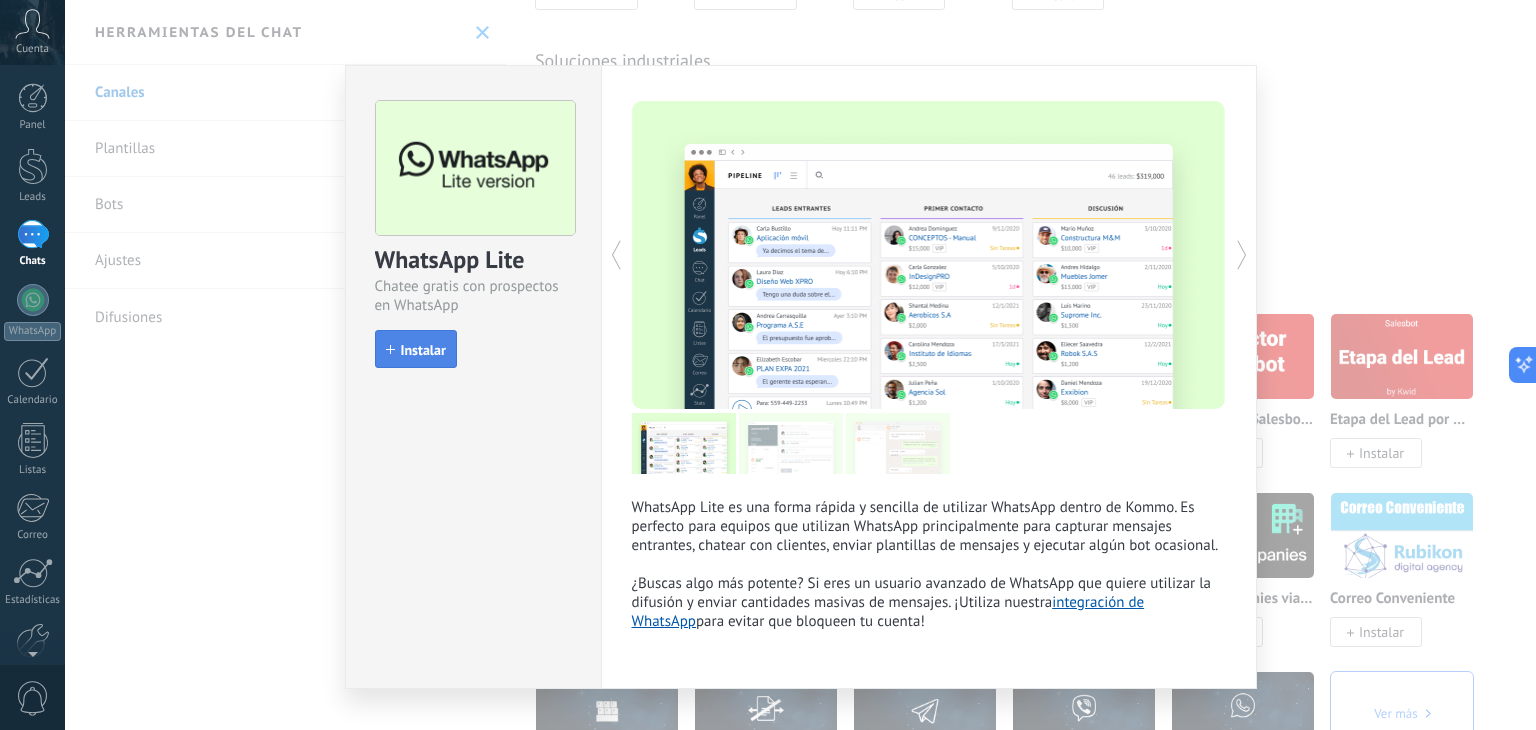 click on "Instalar" at bounding box center [416, 350] 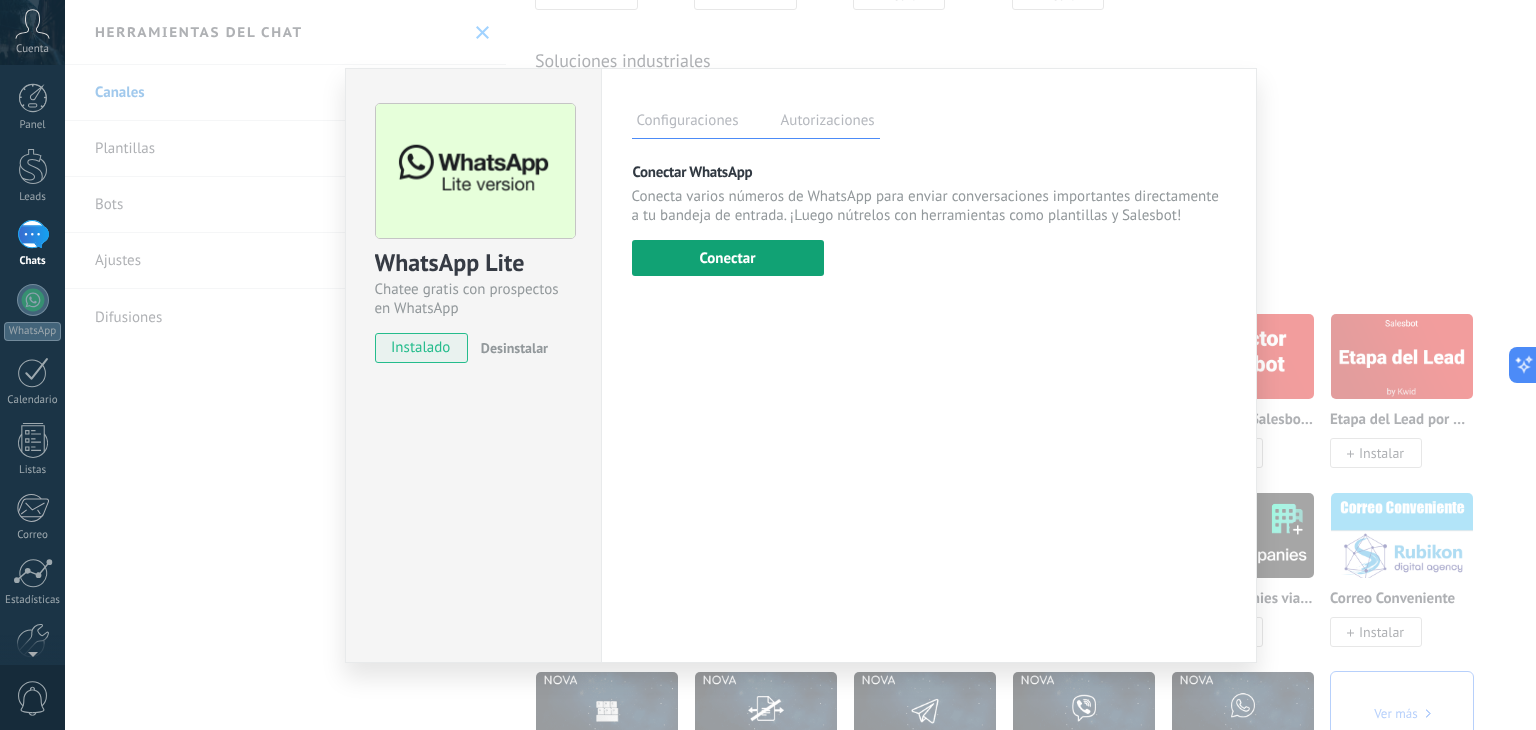 click on "Conectar" at bounding box center [728, 258] 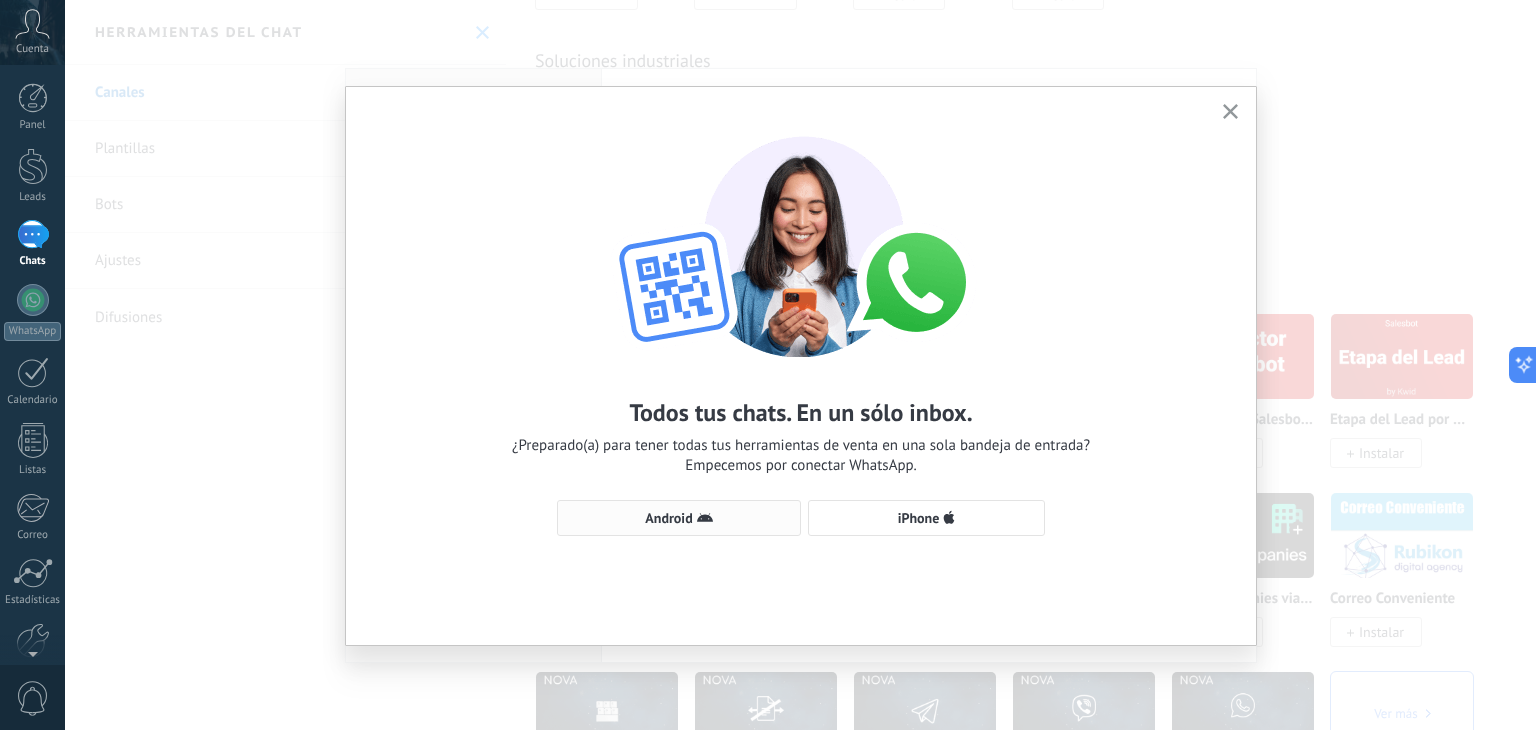 click 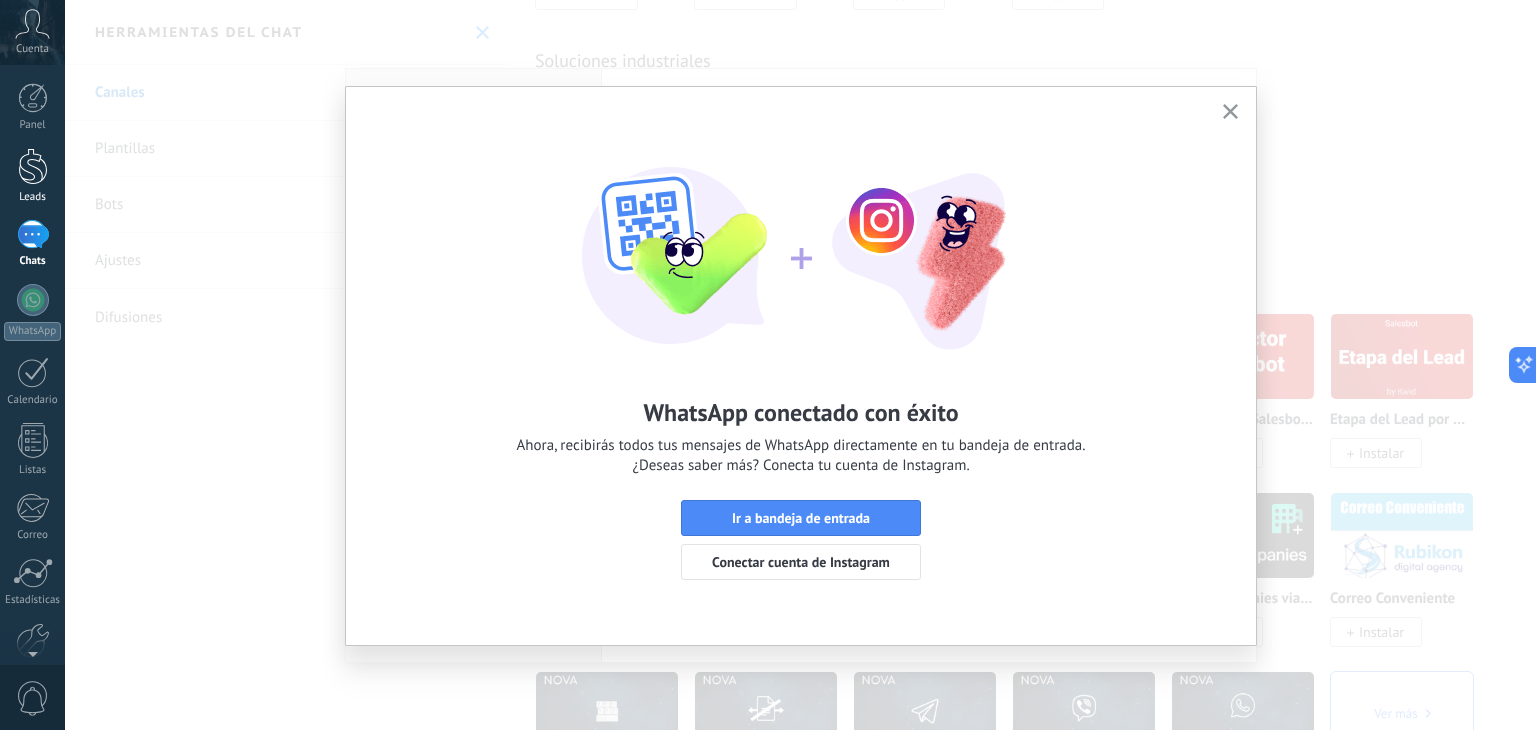 click at bounding box center [33, 166] 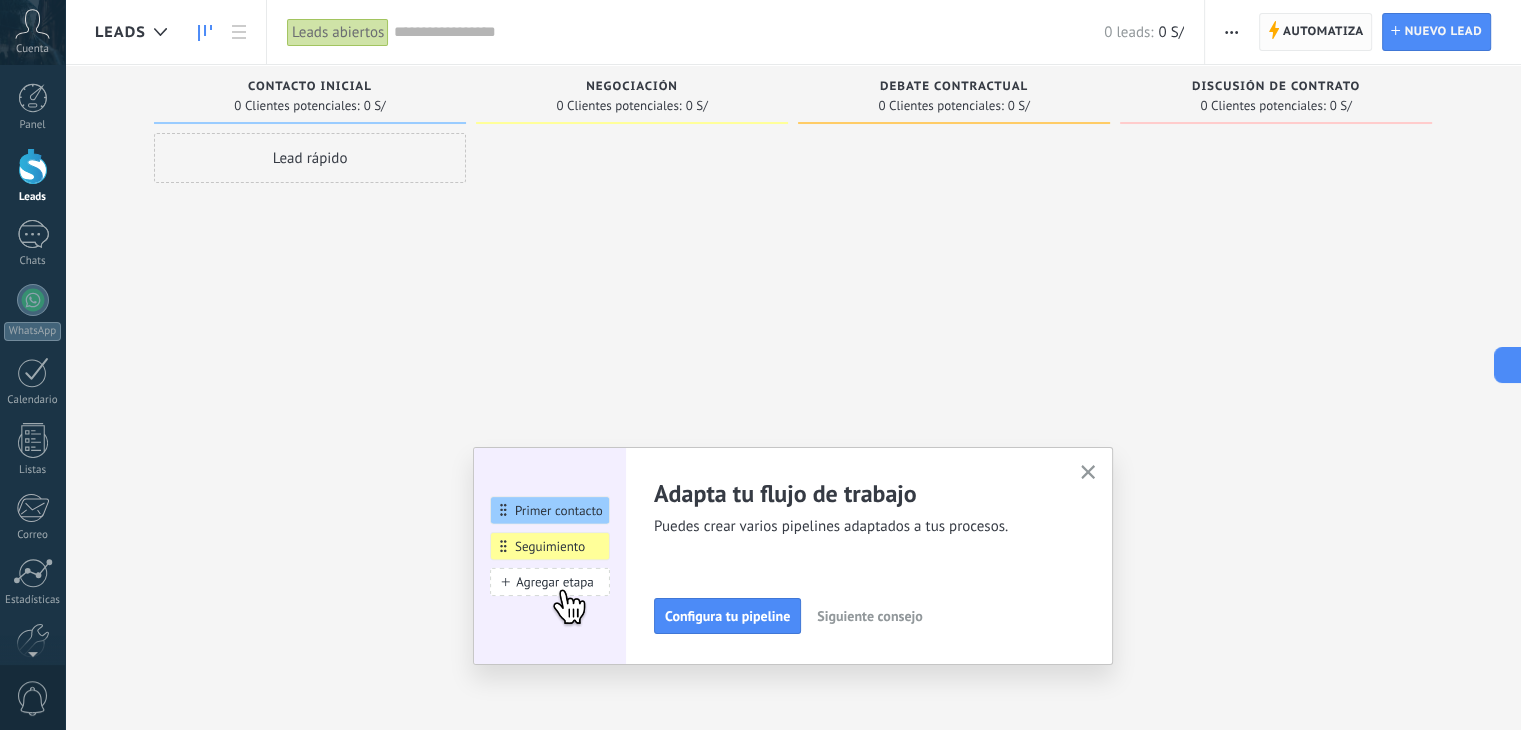 click on "Automatiza" at bounding box center (1323, 32) 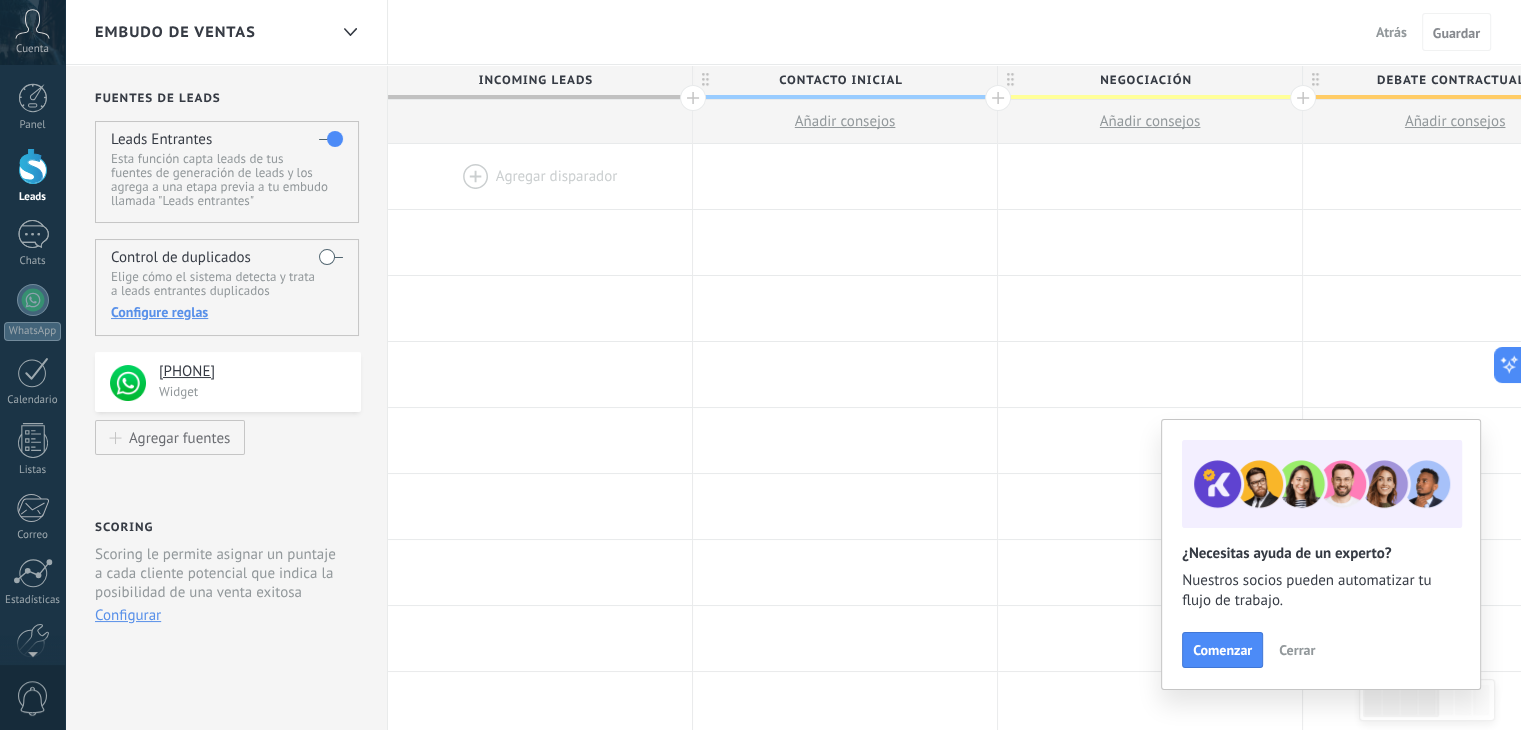 click at bounding box center [540, 176] 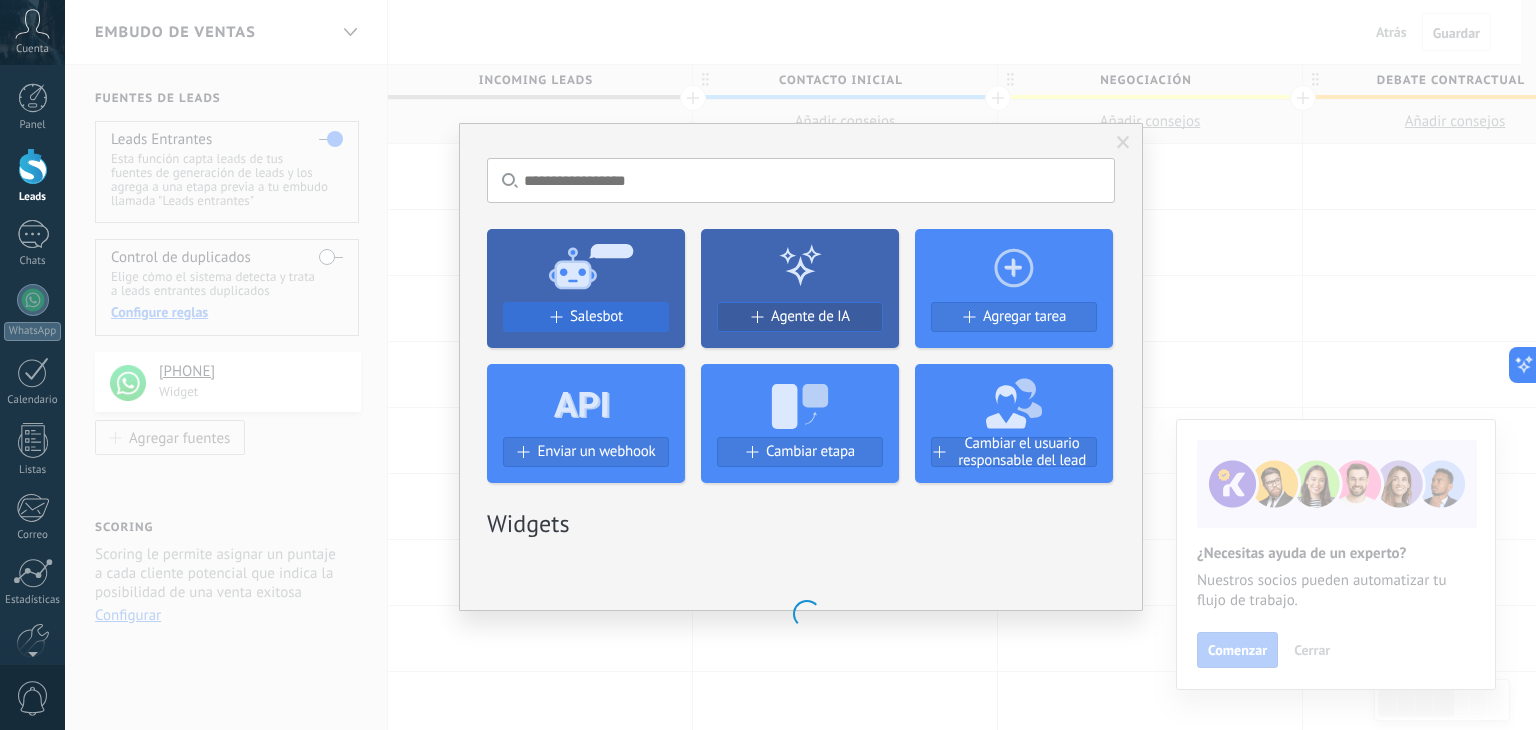 click on "Salesbot" at bounding box center (596, 316) 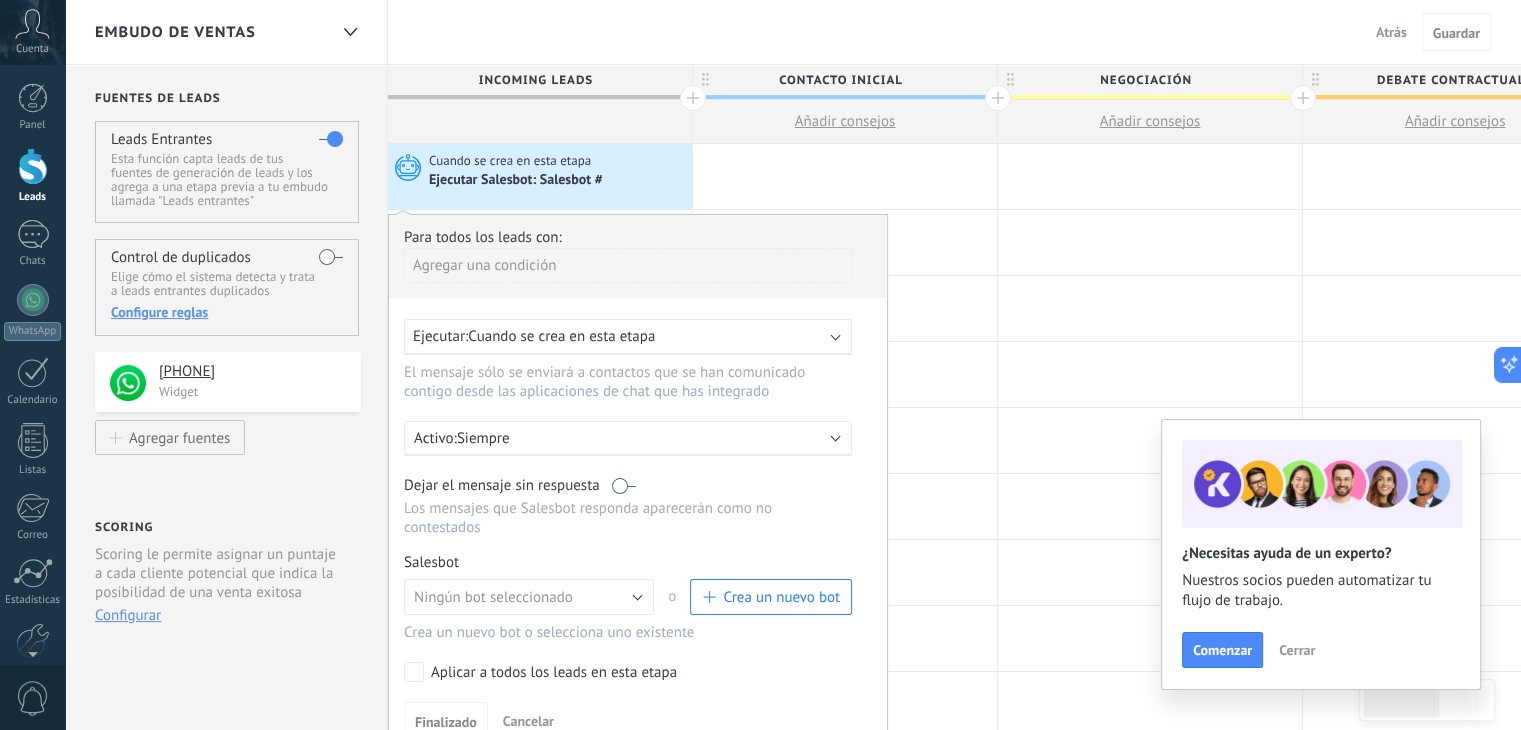 click on "Crea un nuevo bot" at bounding box center [781, 597] 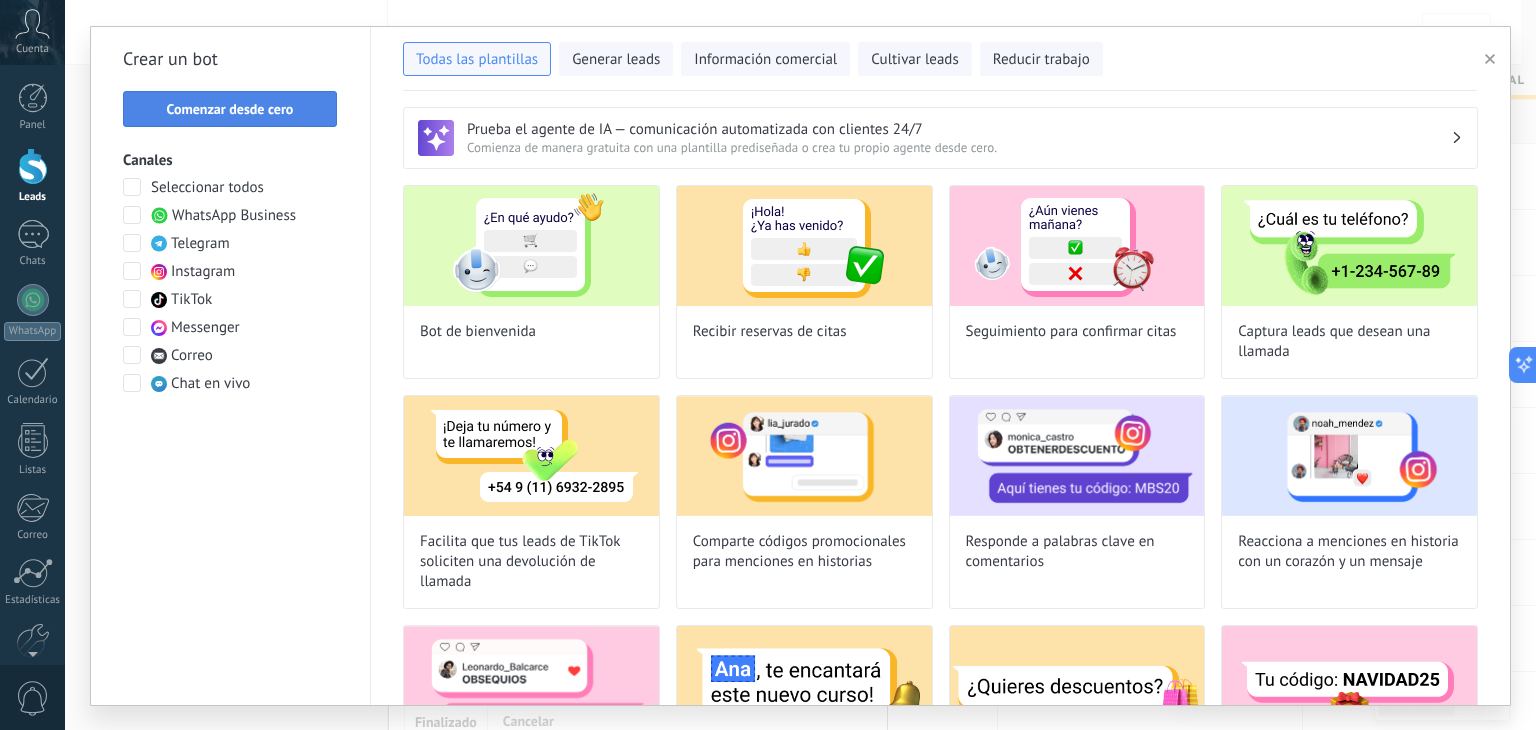 click on "Comenzar desde cero" at bounding box center (230, 109) 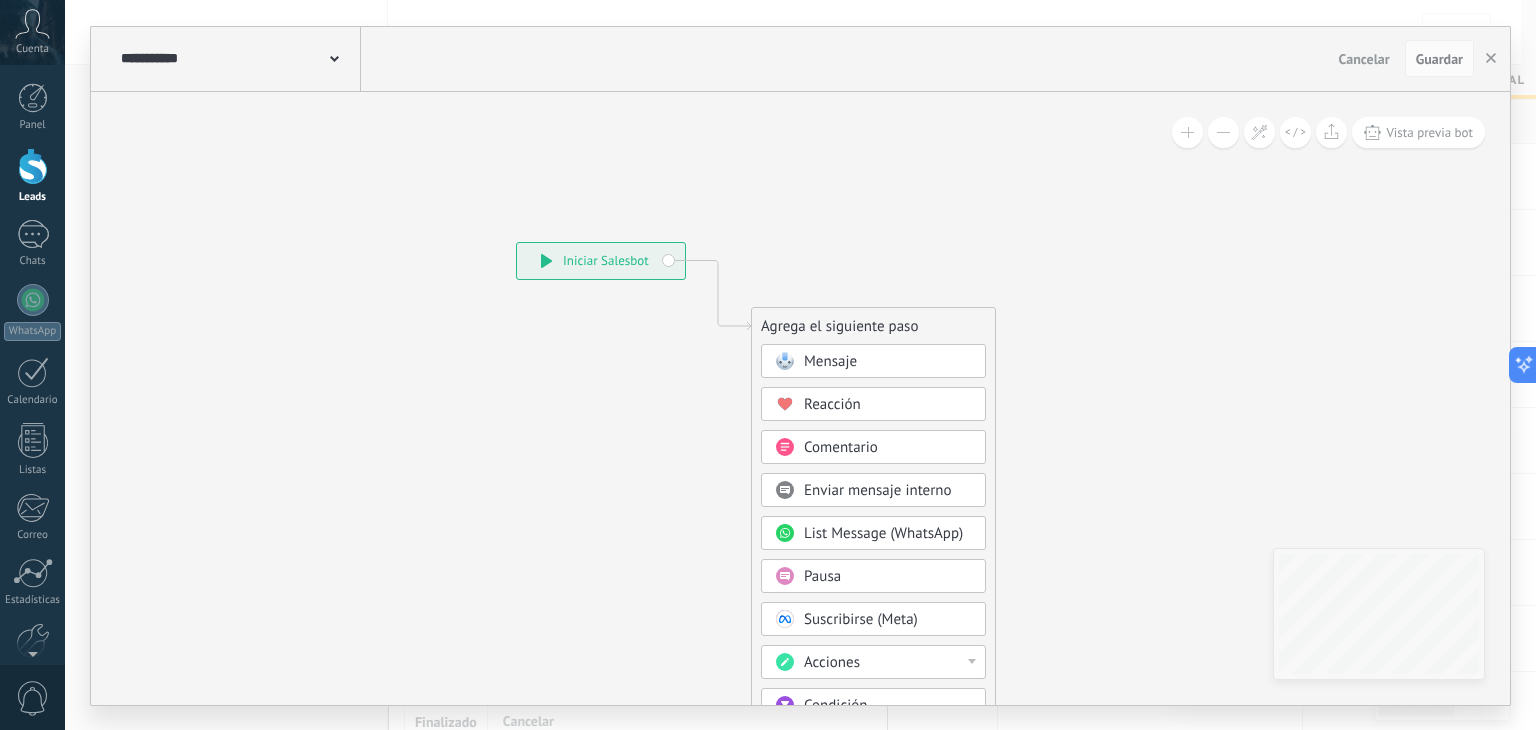 click on "Mensaje" at bounding box center (888, 362) 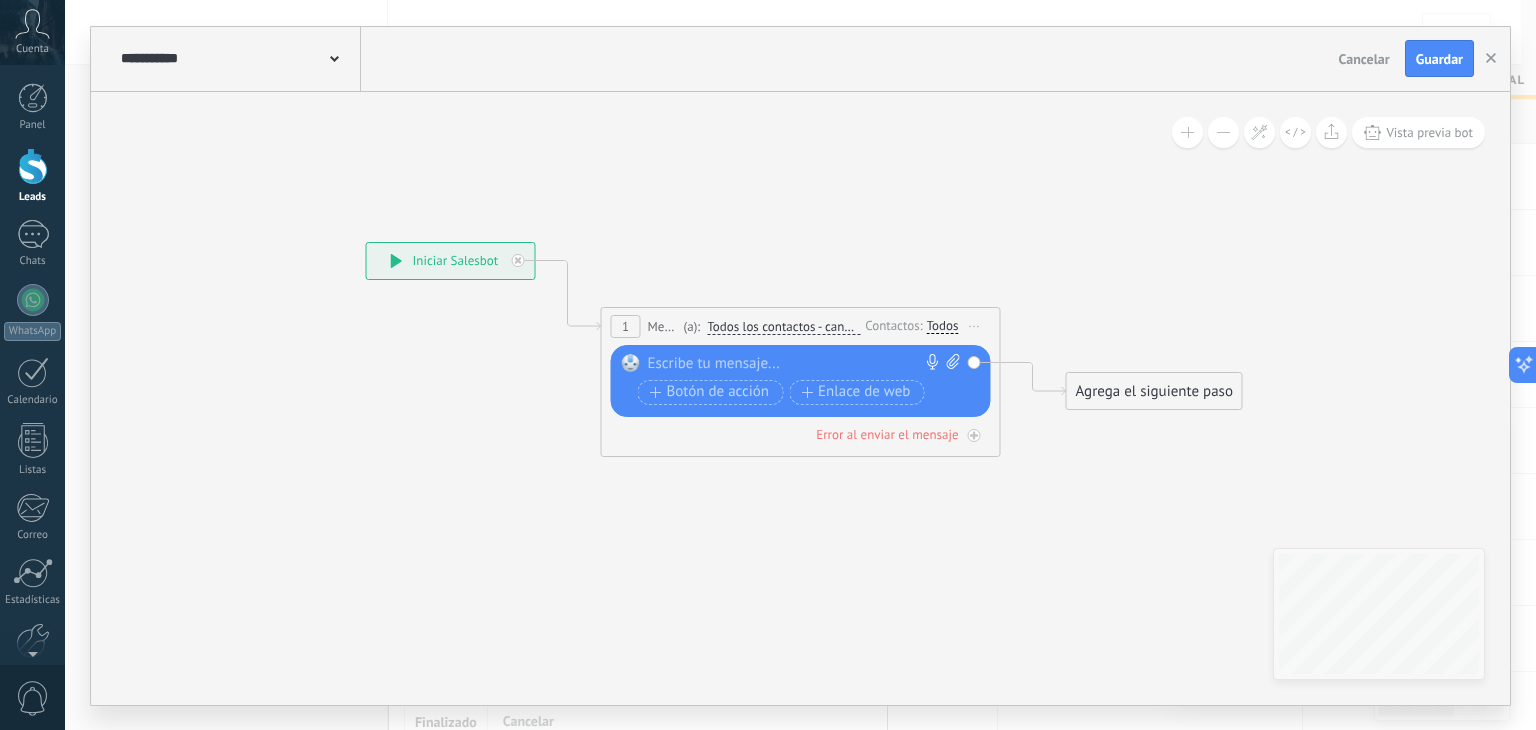 click at bounding box center (796, 364) 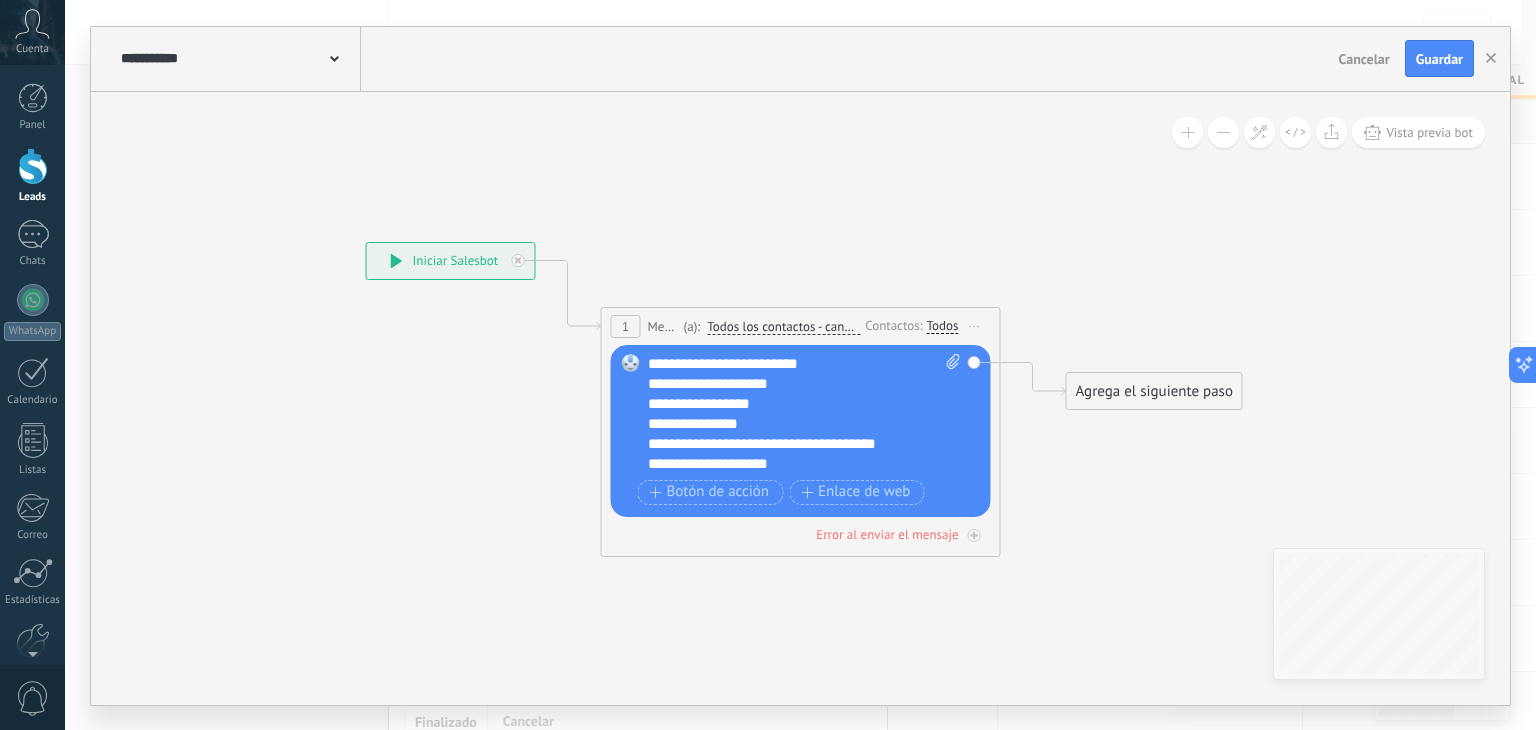 click on "**********" at bounding box center [805, 414] 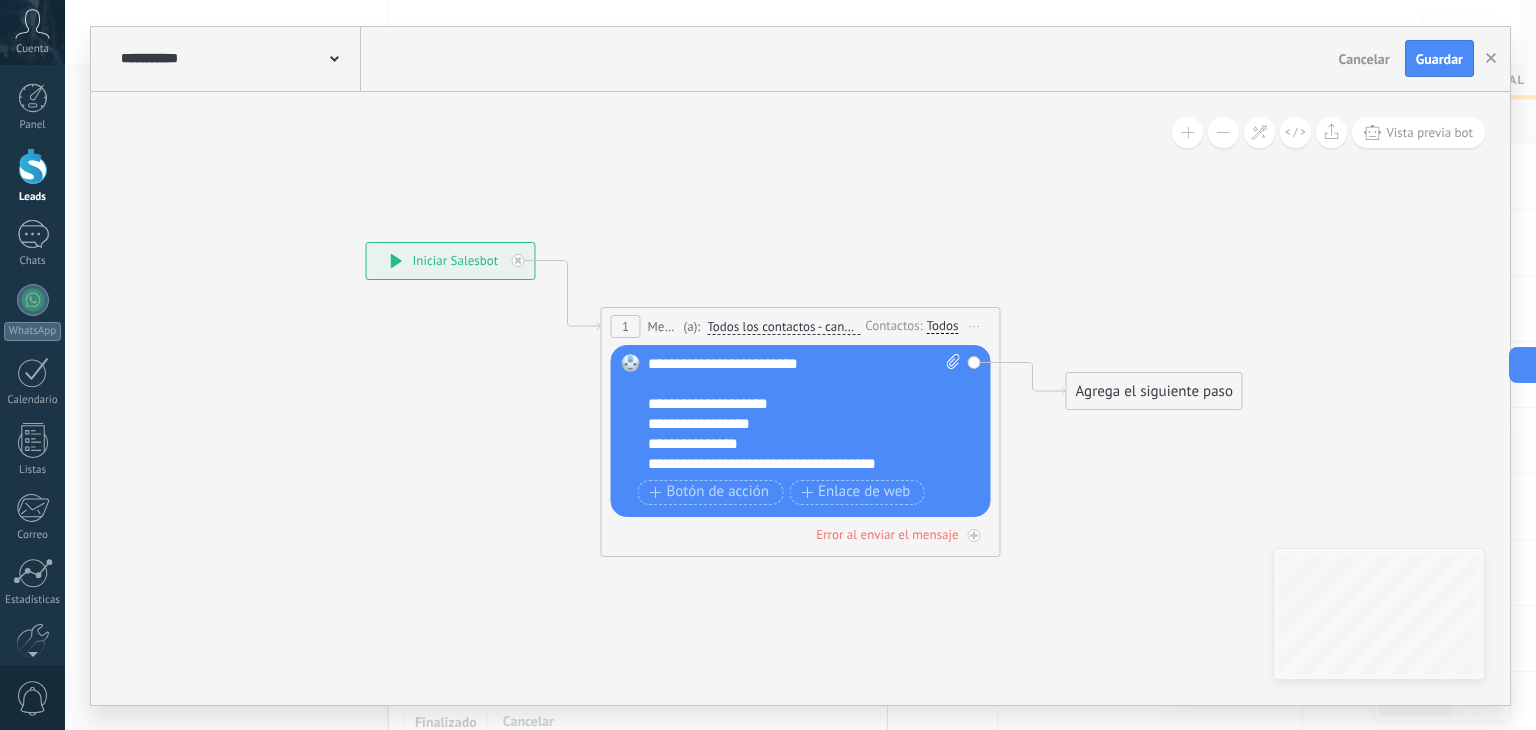 click on "**********" at bounding box center [787, 444] 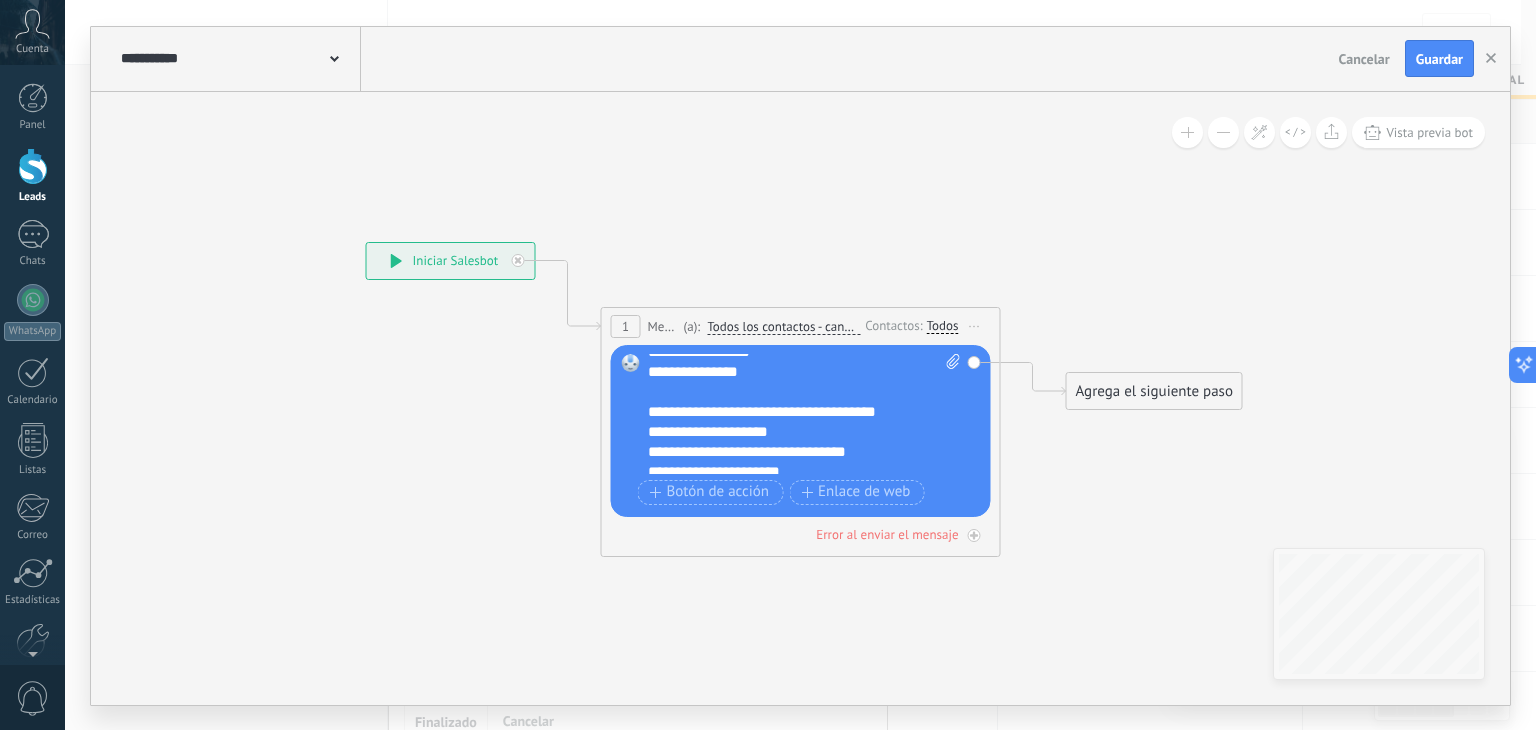 scroll, scrollTop: 100, scrollLeft: 0, axis: vertical 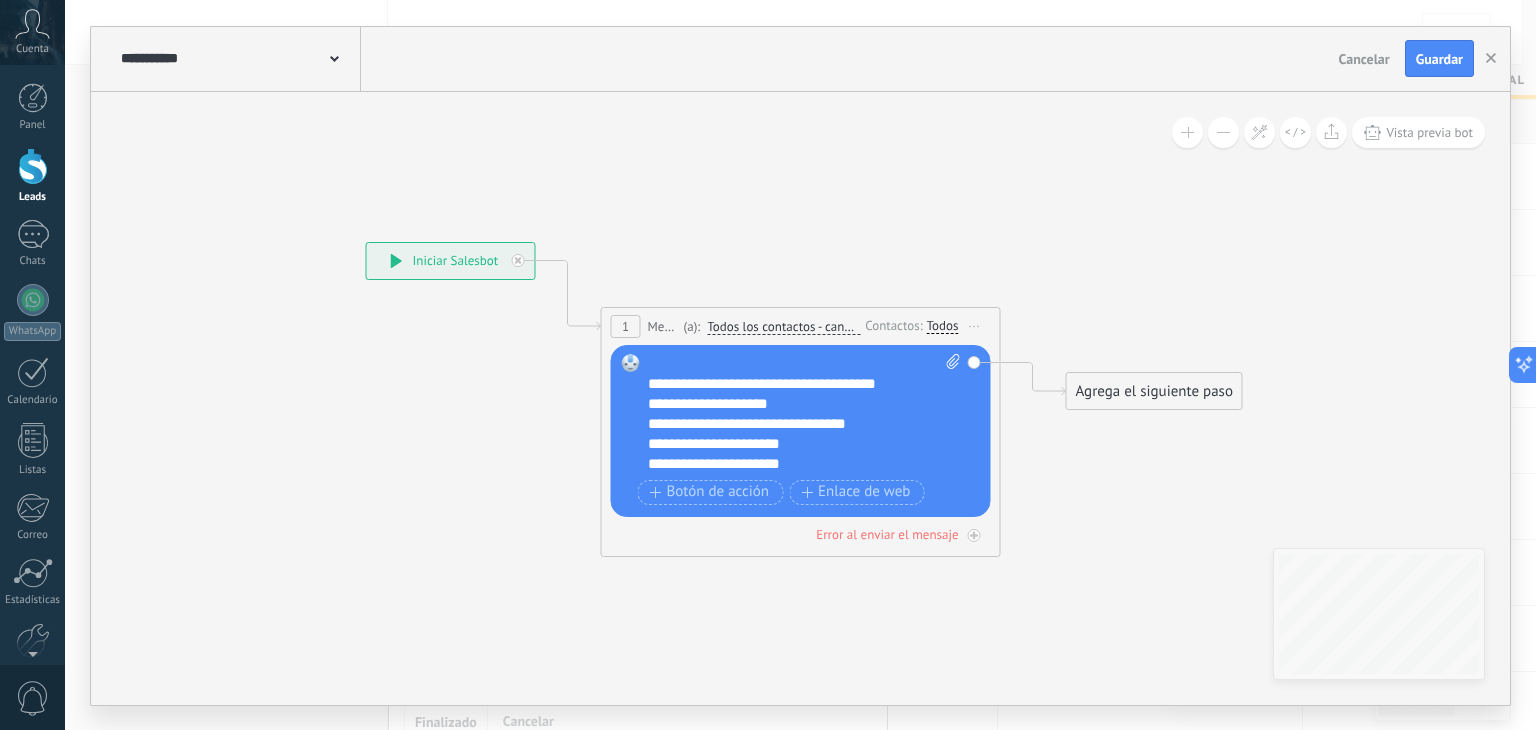 click on "**********" at bounding box center [787, 384] 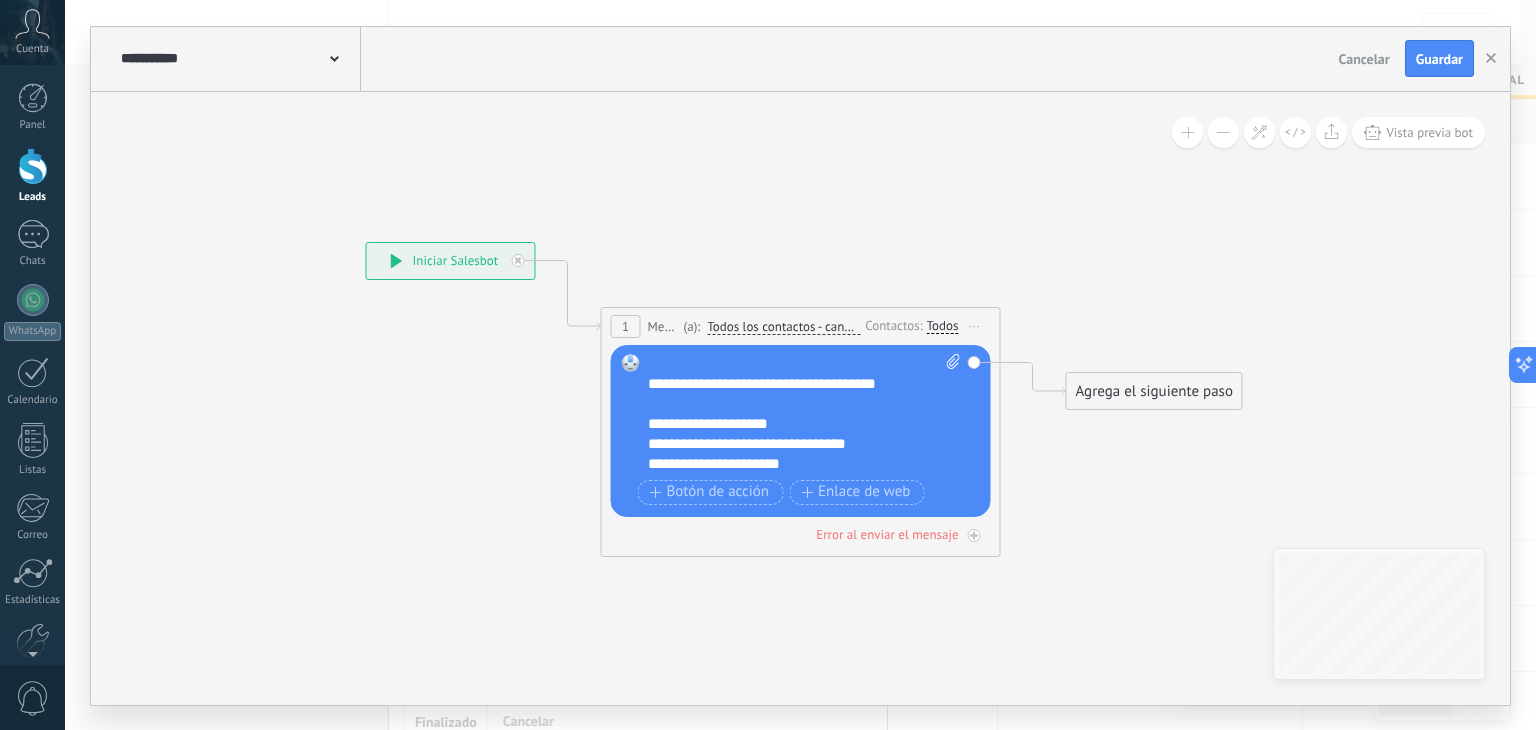 click on "**********" at bounding box center (787, 424) 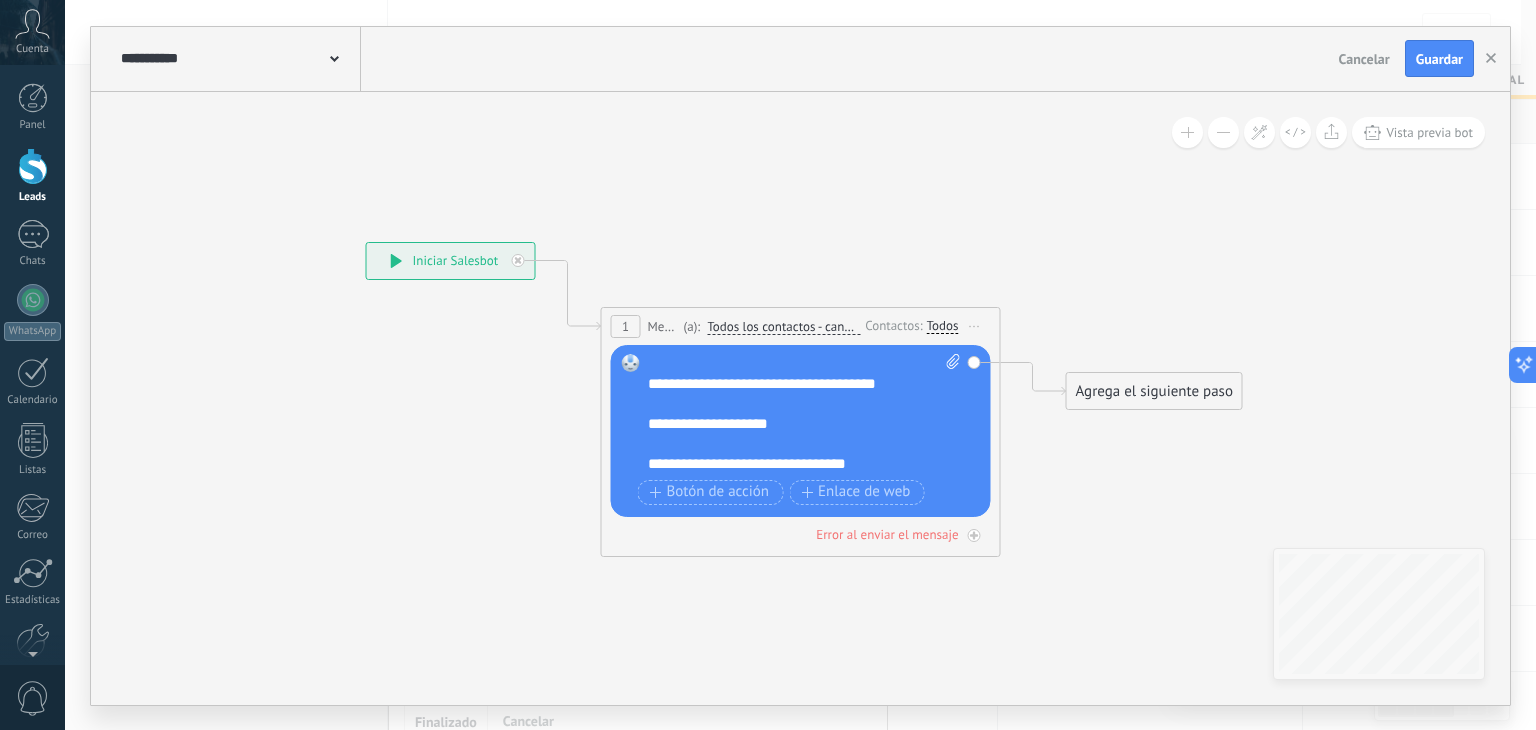 scroll, scrollTop: 200, scrollLeft: 0, axis: vertical 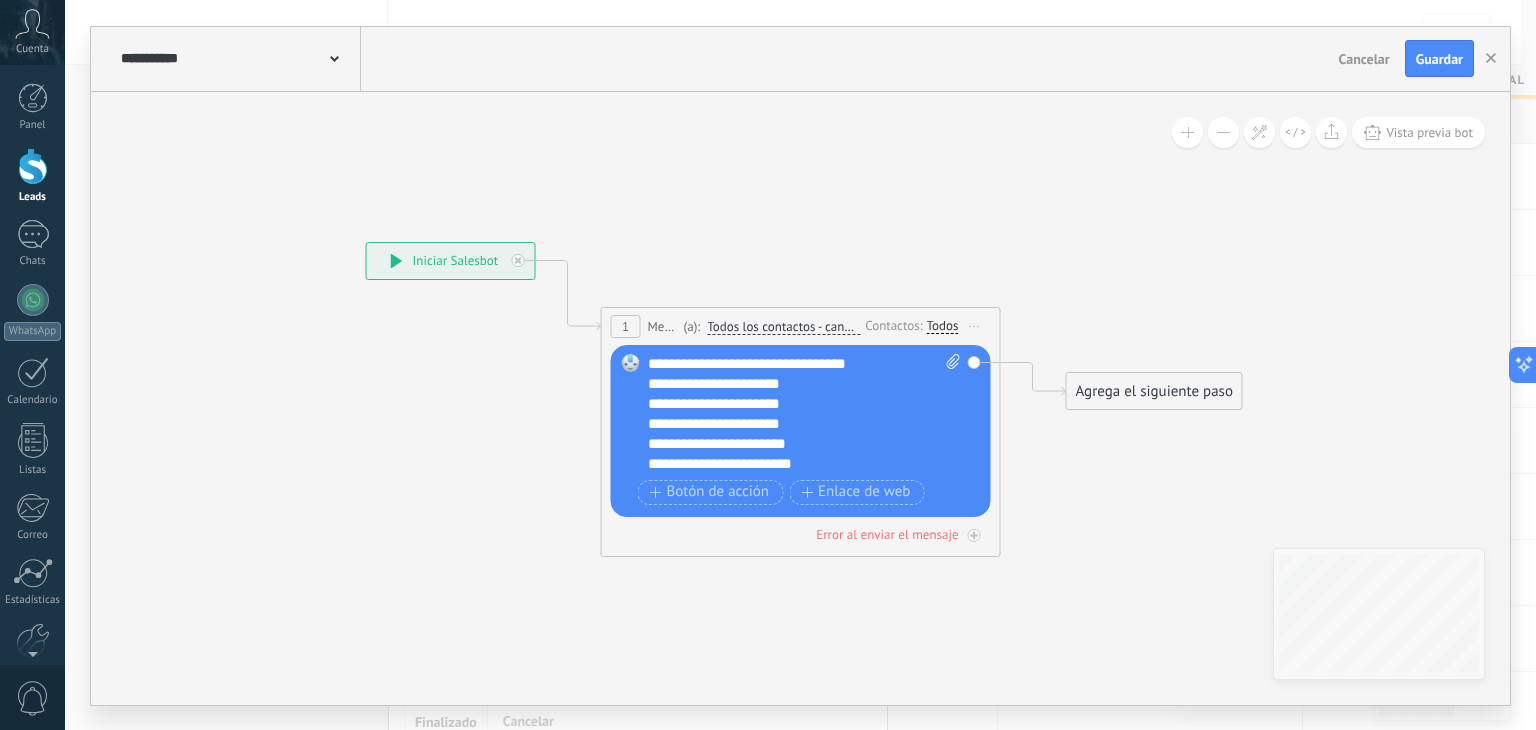 click on "**********" at bounding box center (787, 384) 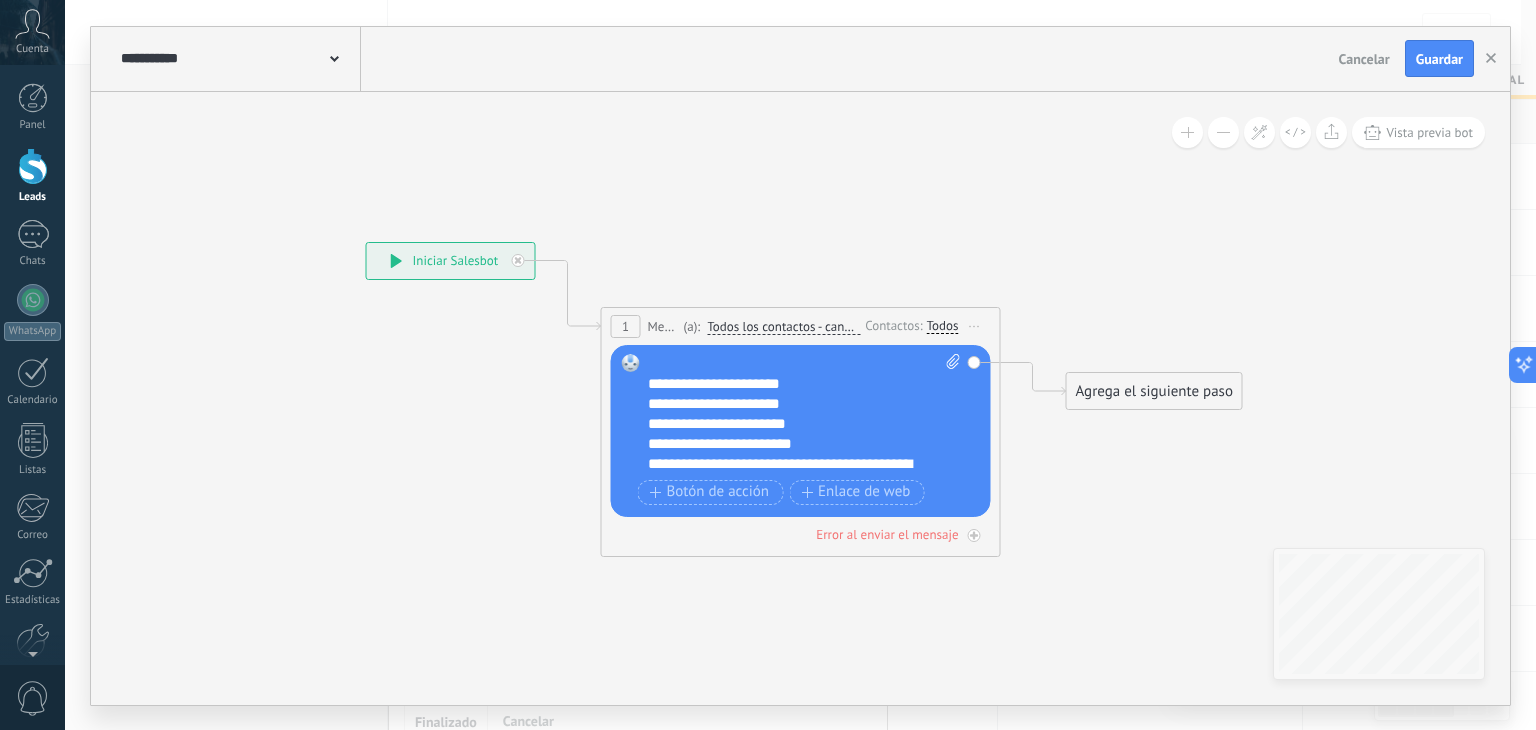 scroll, scrollTop: 260, scrollLeft: 0, axis: vertical 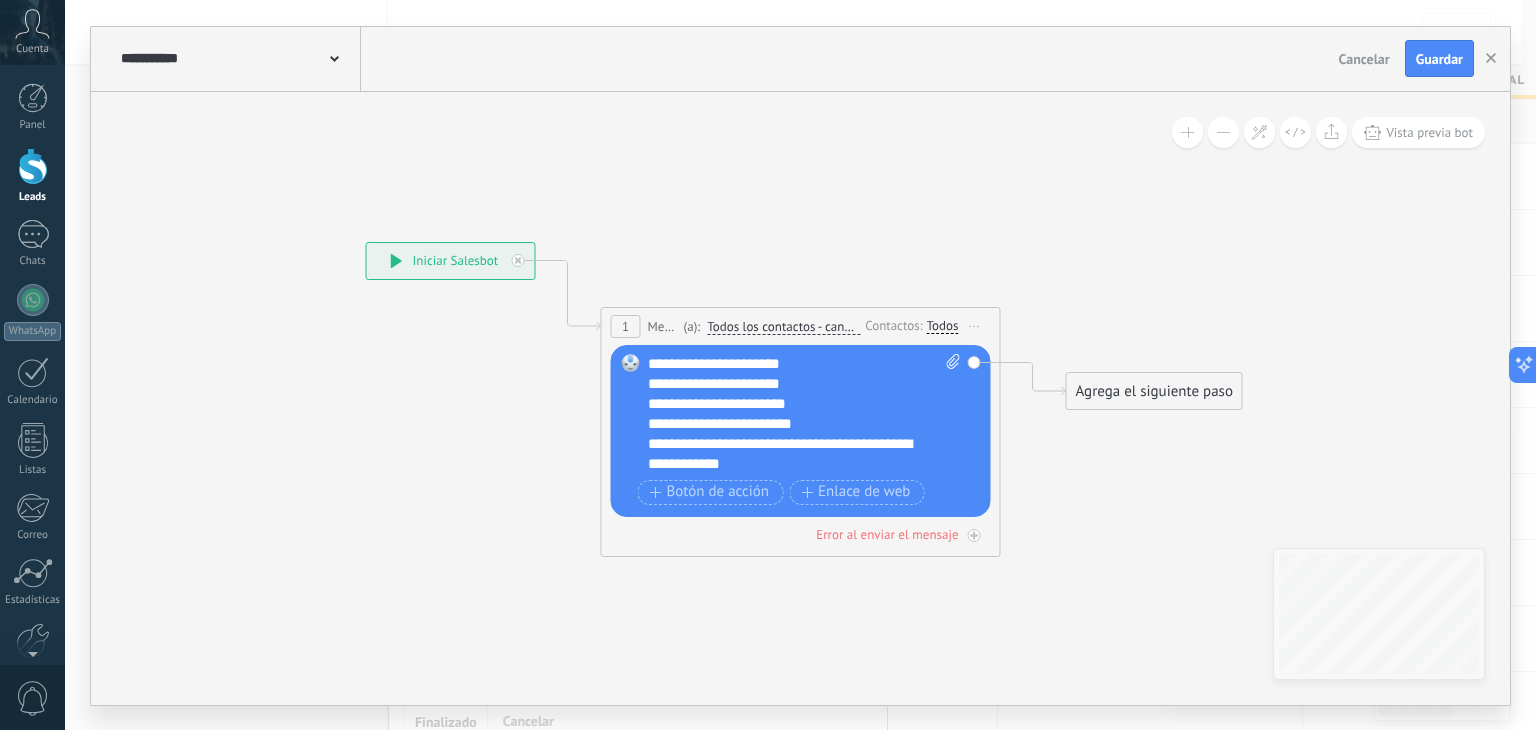 click on "**********" at bounding box center [787, 424] 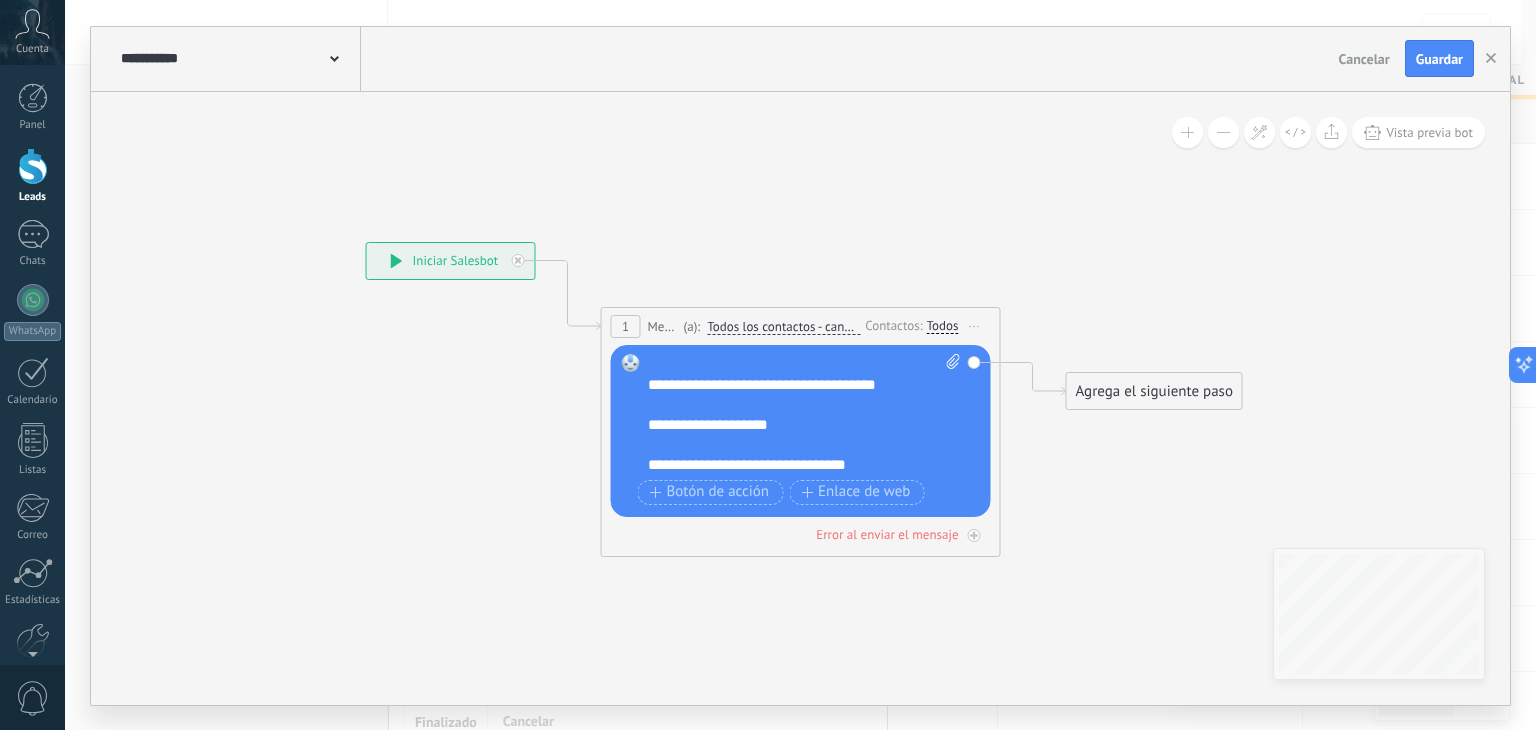 scroll, scrollTop: 0, scrollLeft: 0, axis: both 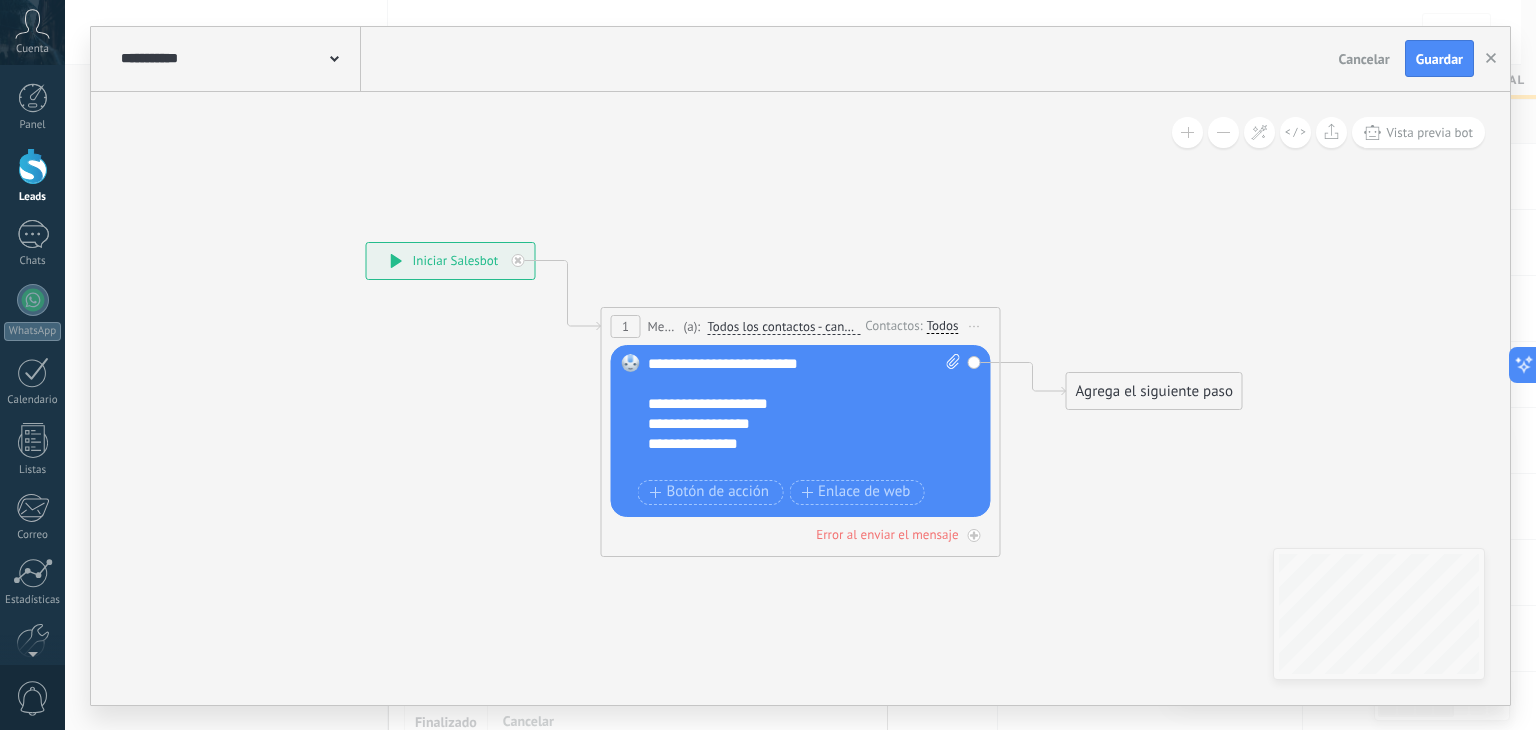 click 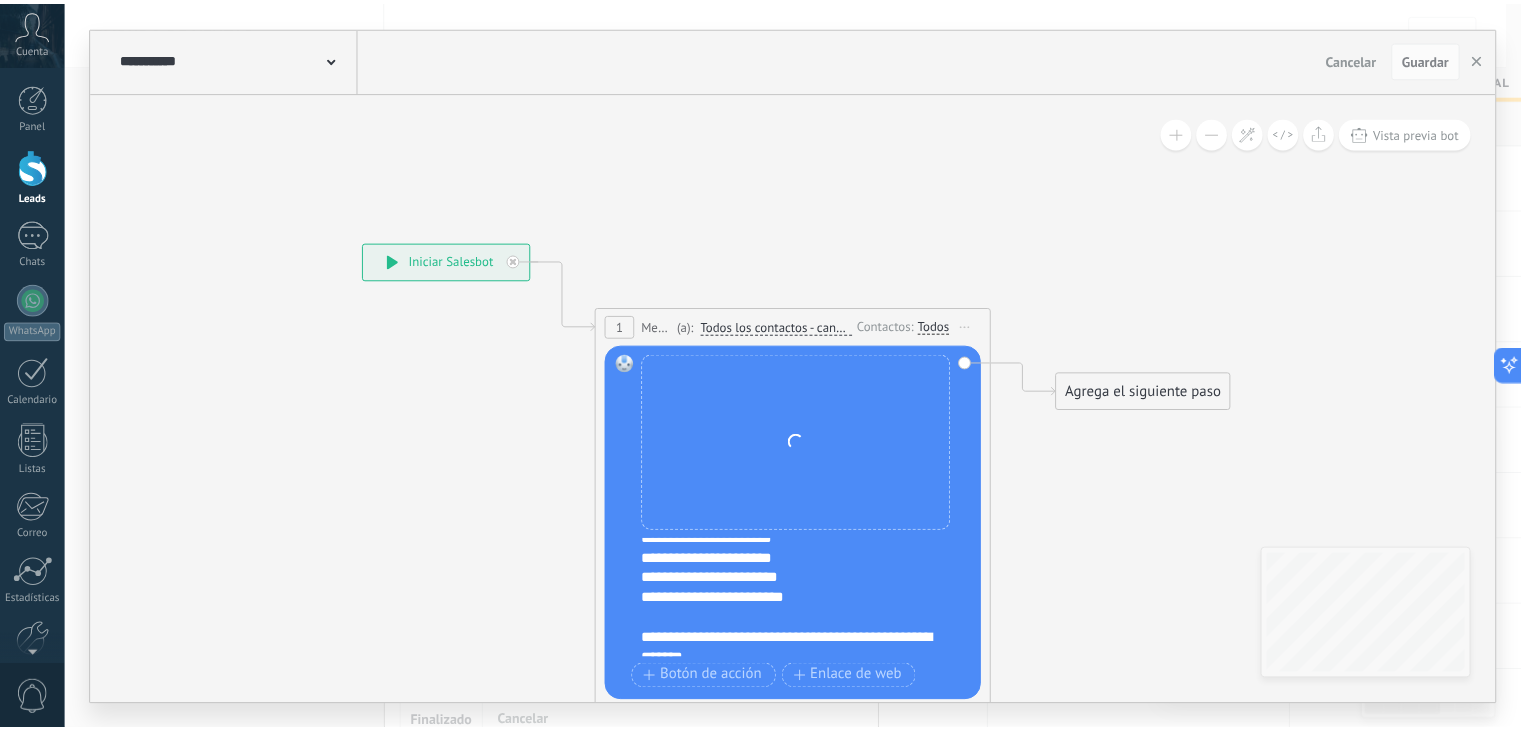 scroll, scrollTop: 280, scrollLeft: 0, axis: vertical 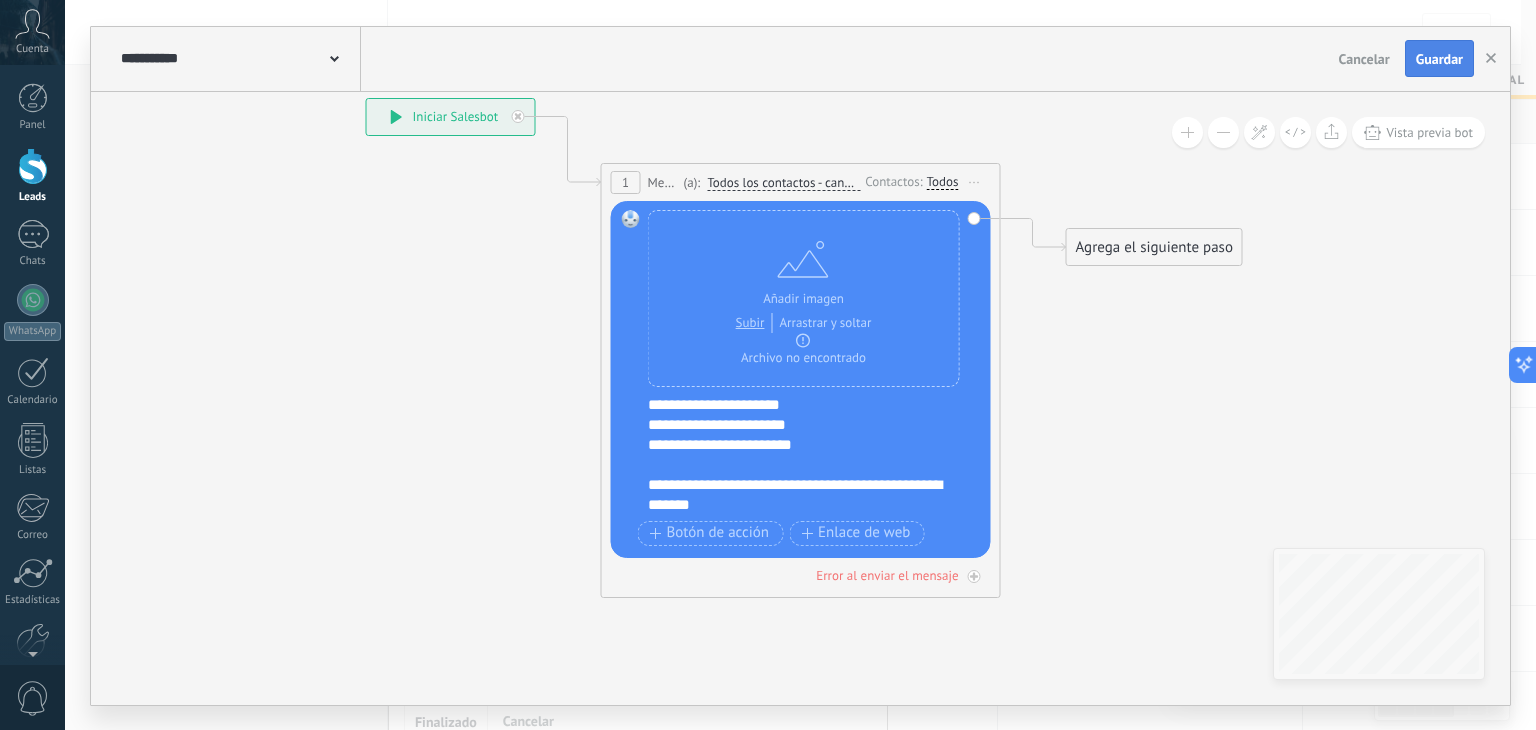 click on "Guardar" at bounding box center (1439, 59) 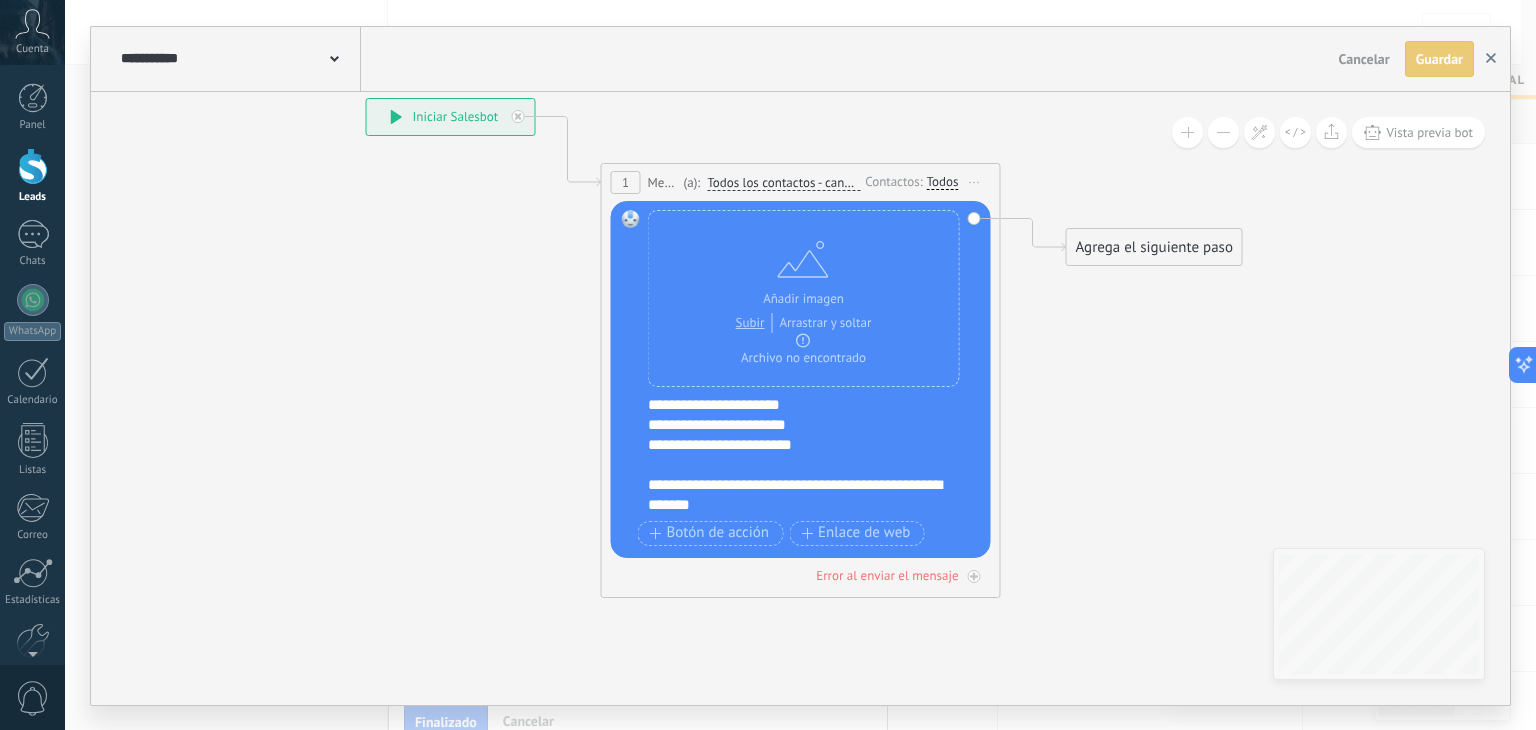 click 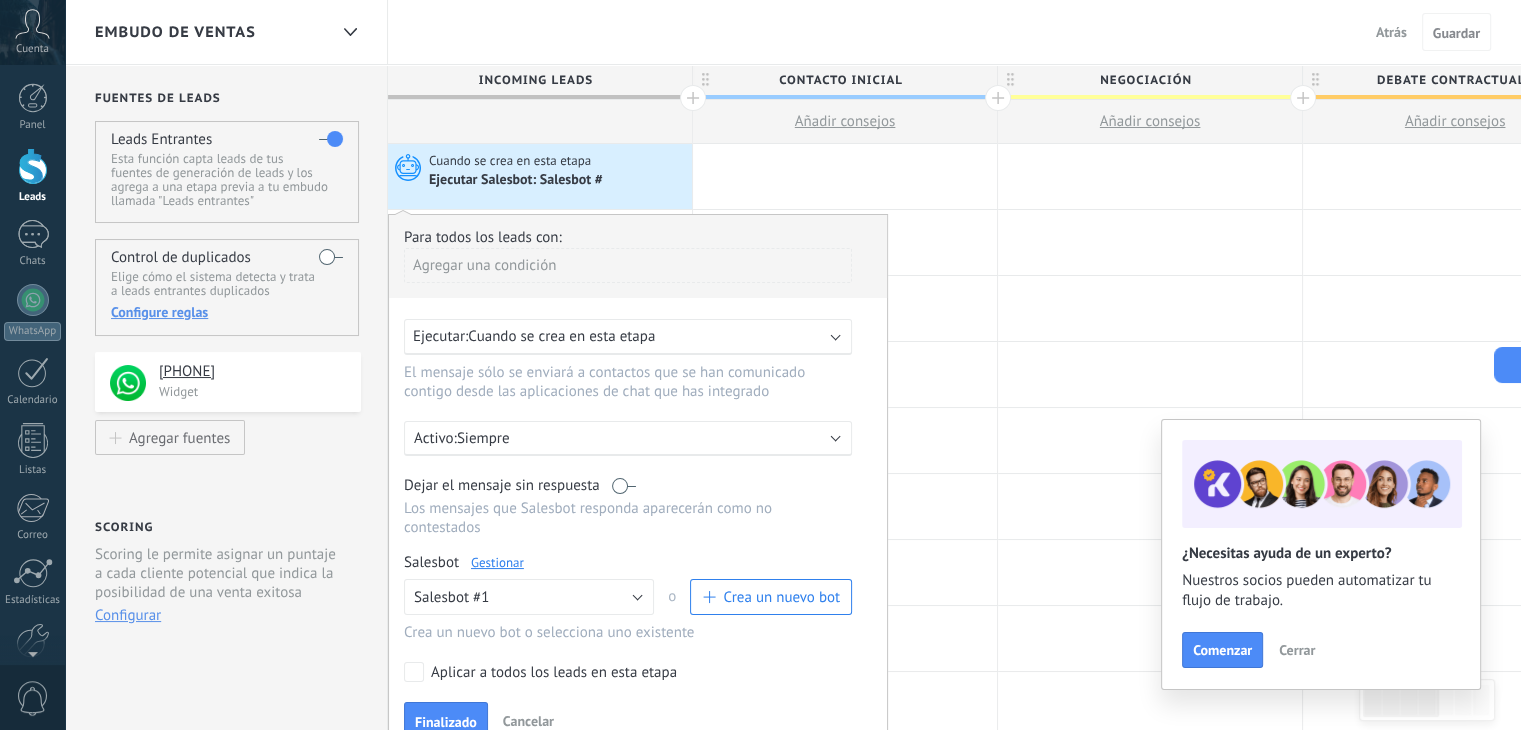 scroll, scrollTop: 100, scrollLeft: 0, axis: vertical 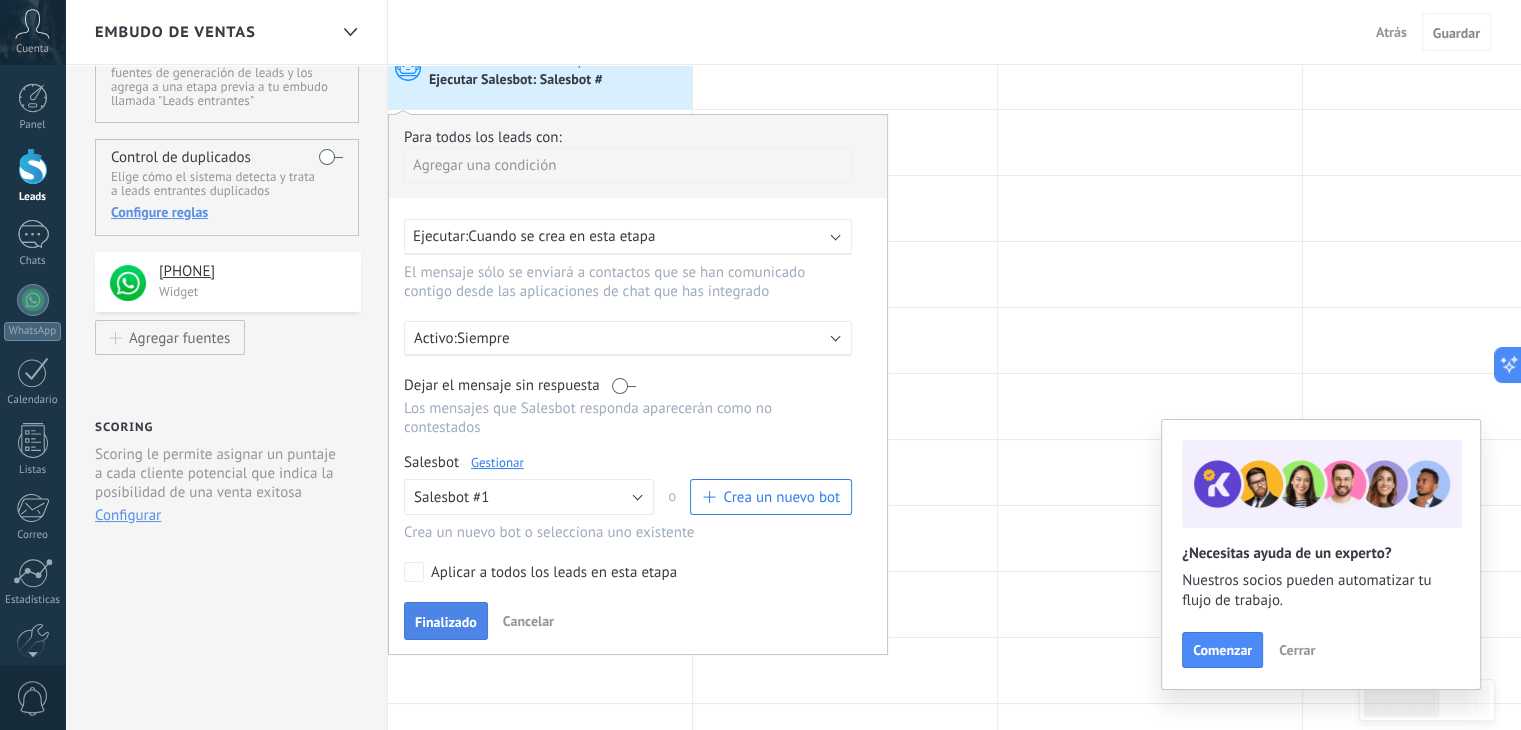 click on "Finalizado" at bounding box center [446, 622] 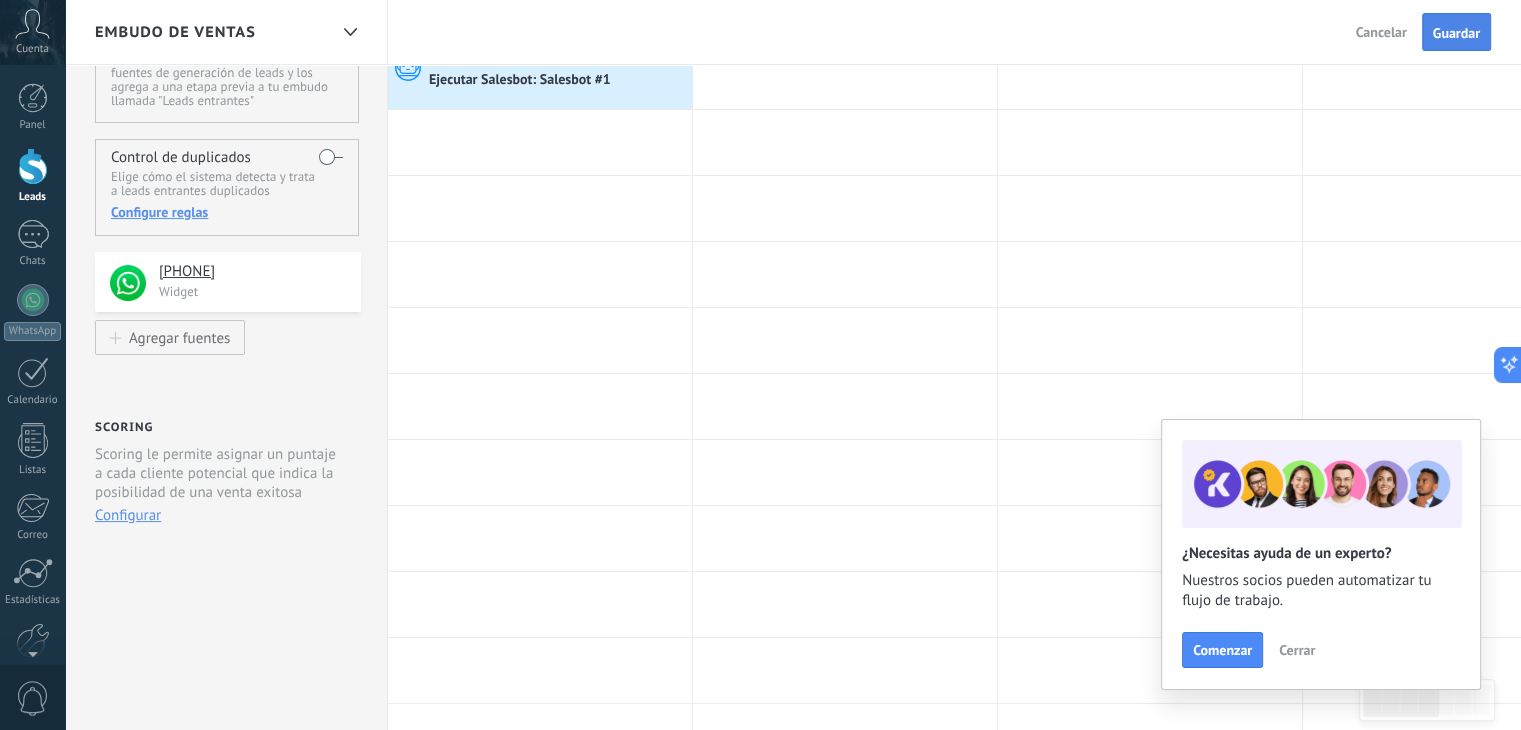 click on "Guardar" at bounding box center [1456, 33] 